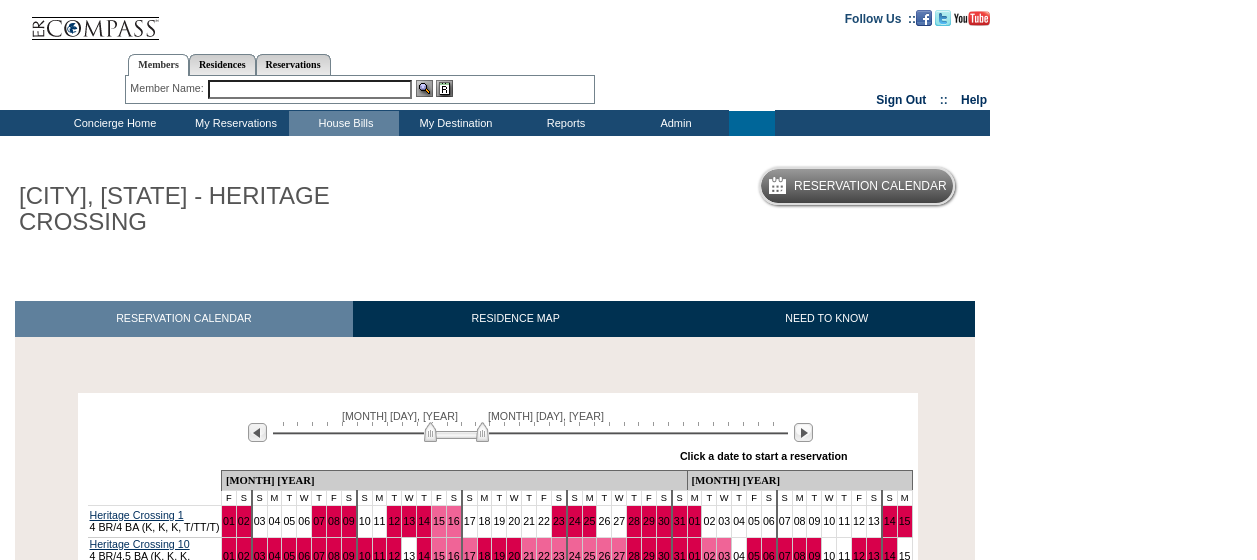 scroll, scrollTop: 300, scrollLeft: 0, axis: vertical 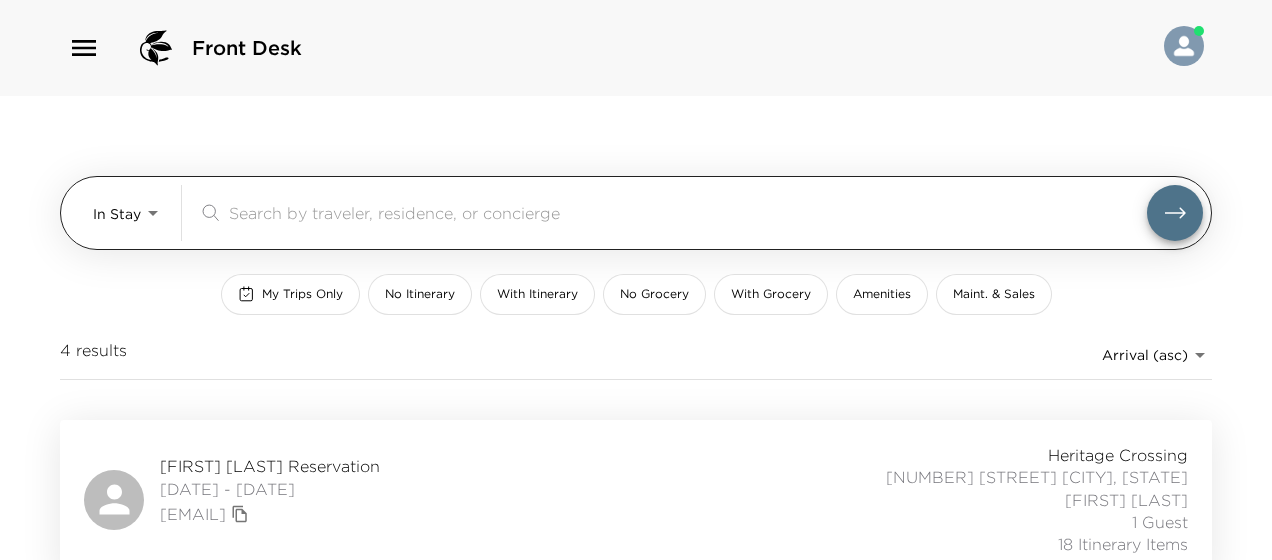 click on "Front Desk In Stay In-Stay & Sales [NUMBER] results Arrival (asc) reservations_prod_arrival_asc [NAME] Reservation [DATE] - [DATE] [EMAIL] [STREET] [STREET] [CITY], [STATE] [NAME] [NUMBER] Guests [NUMBER] Itinerary Items [NAME] Reservation [DATE] - [DATE] [EMAIL] ([PHONE]) [STREET] [STREET] [CITY], [STATE] [NAME] [NUMBER] Guest [NUMBER] Itinerary Item" at bounding box center [636, 280] 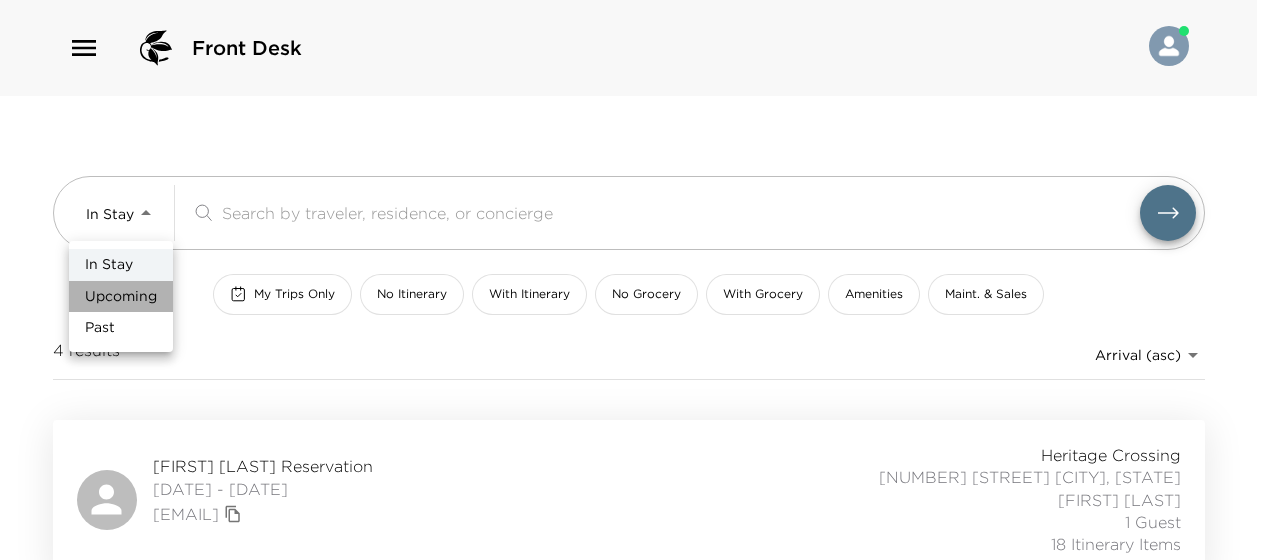 click on "Upcoming" at bounding box center [121, 297] 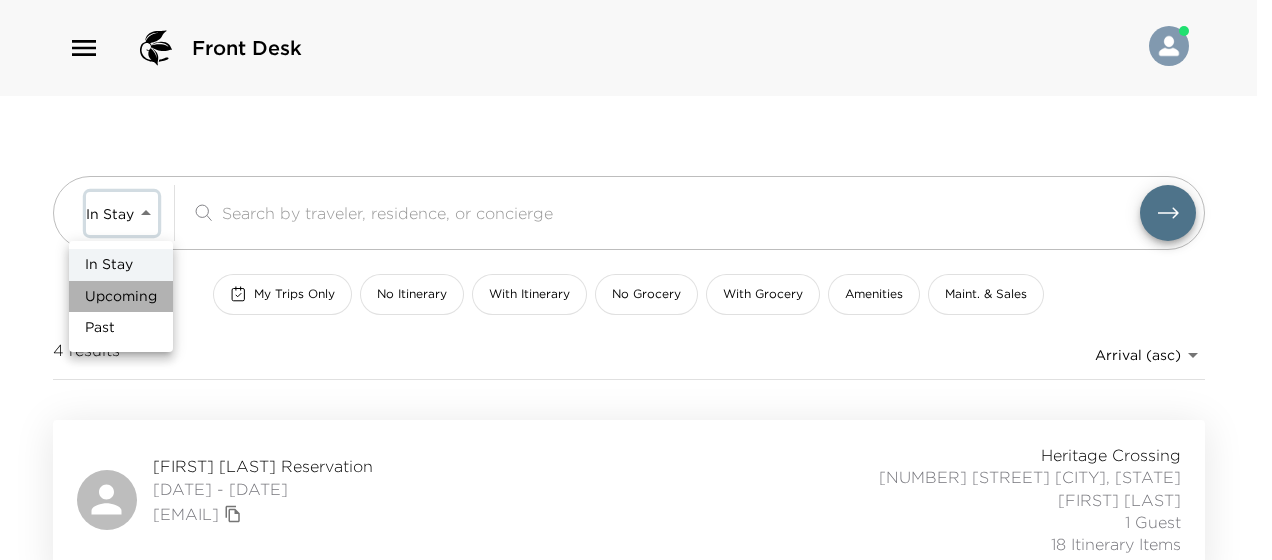 type on "Upcoming" 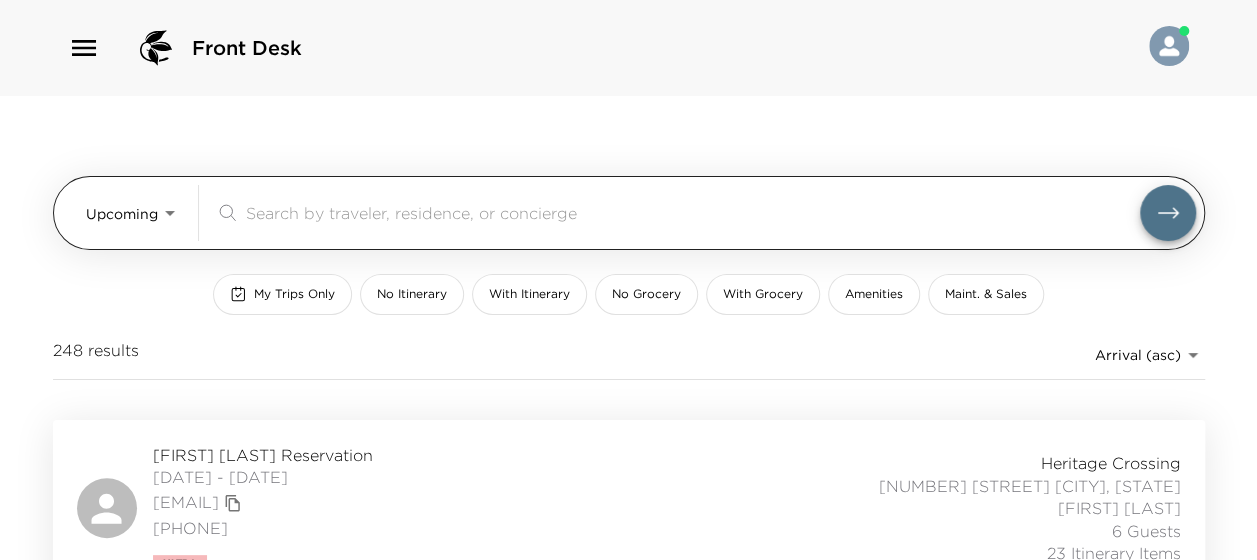 click at bounding box center (693, 212) 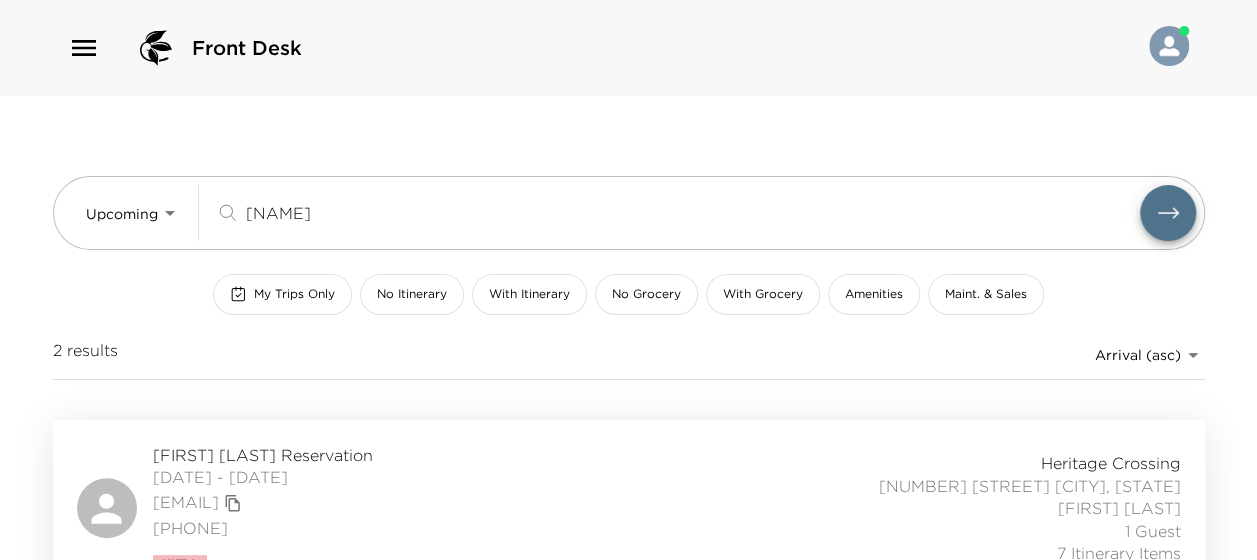 type on "wei" 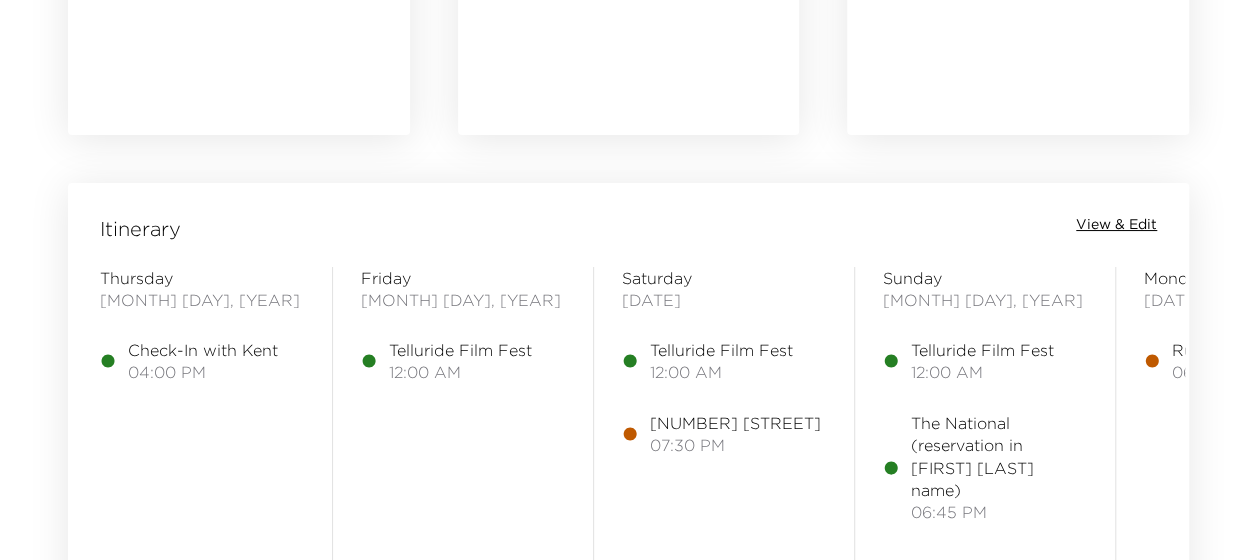 scroll, scrollTop: 1600, scrollLeft: 0, axis: vertical 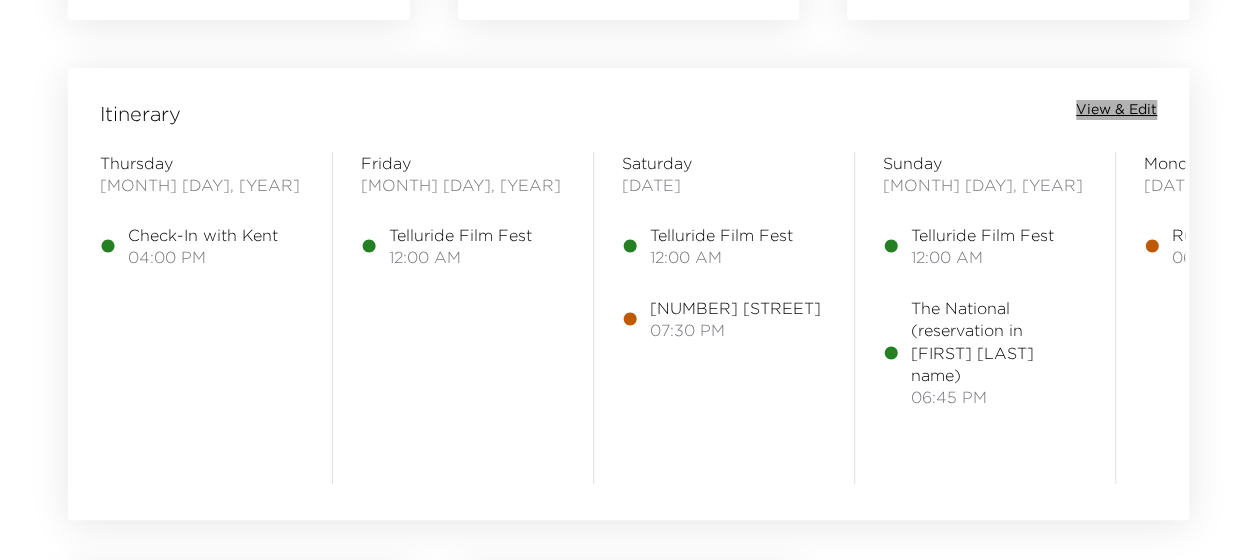 click on "View & Edit" at bounding box center [1116, 110] 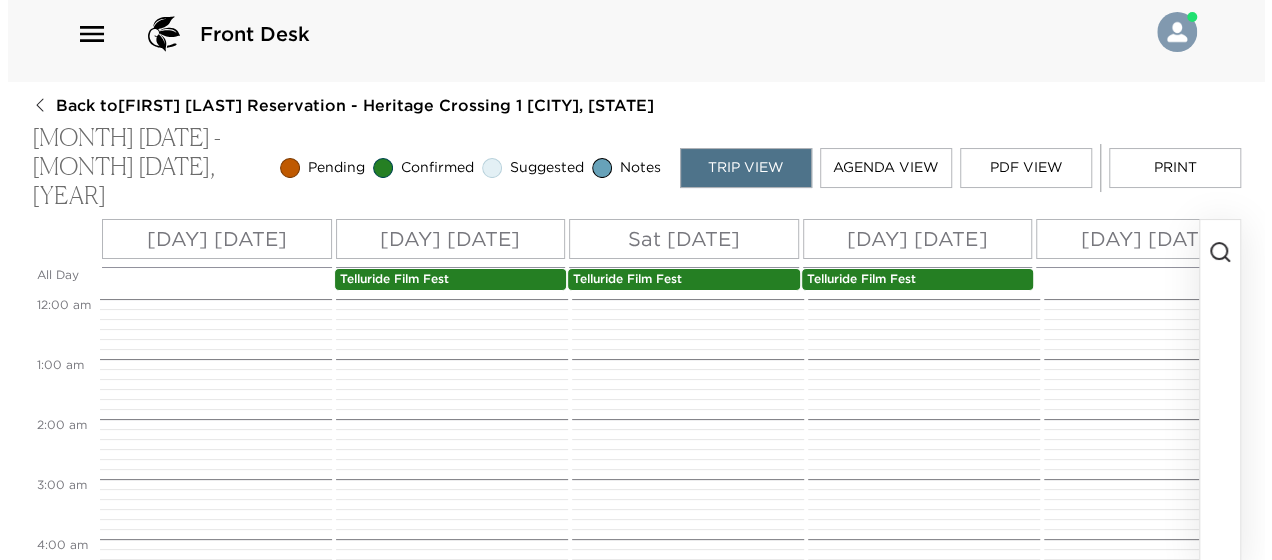scroll, scrollTop: 0, scrollLeft: 0, axis: both 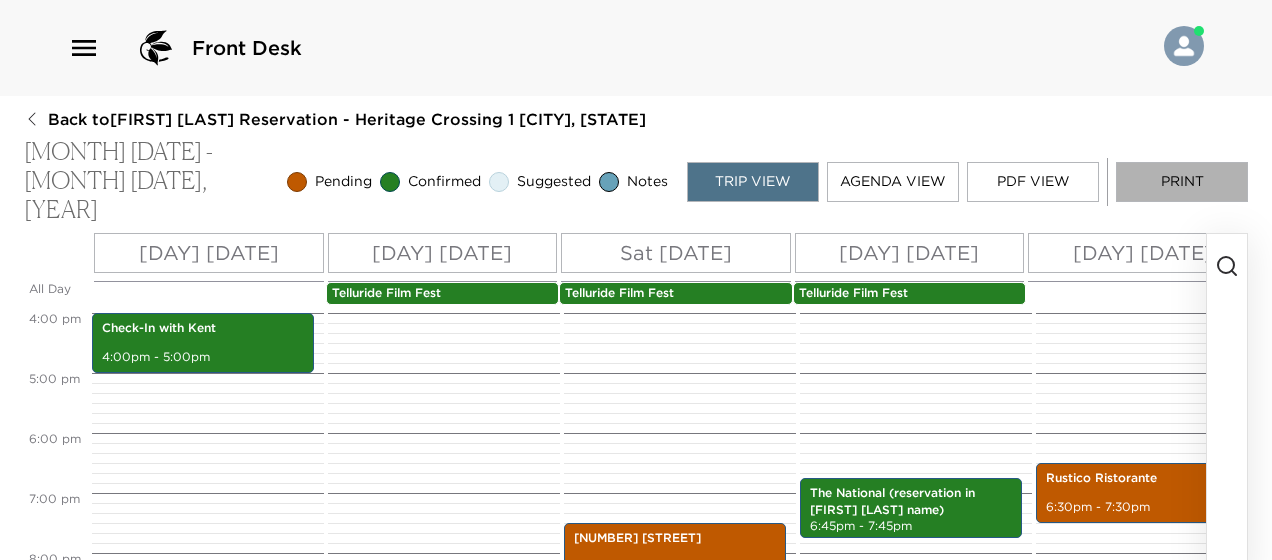 click on "Print" at bounding box center (1182, 182) 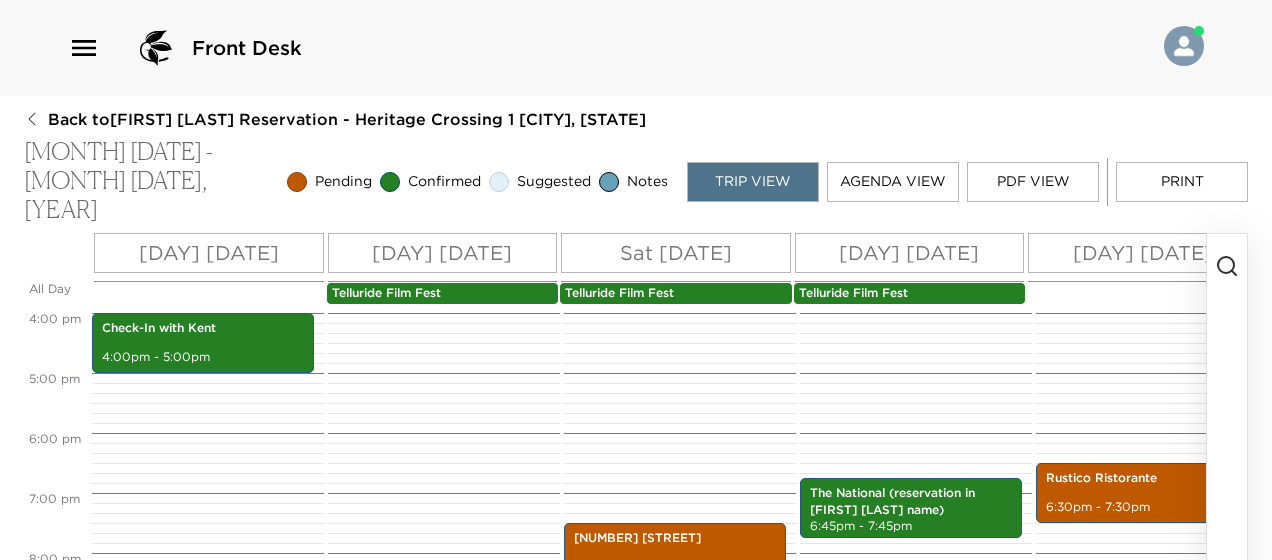 scroll, scrollTop: 1060, scrollLeft: 0, axis: vertical 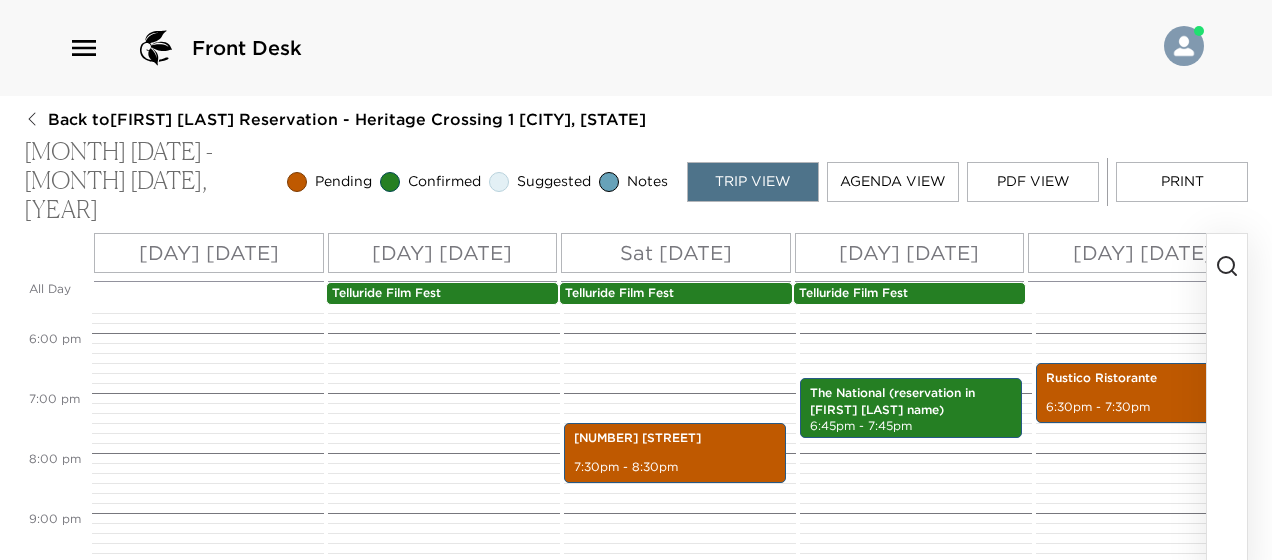 click on "Sat [DATE]" at bounding box center [676, 253] 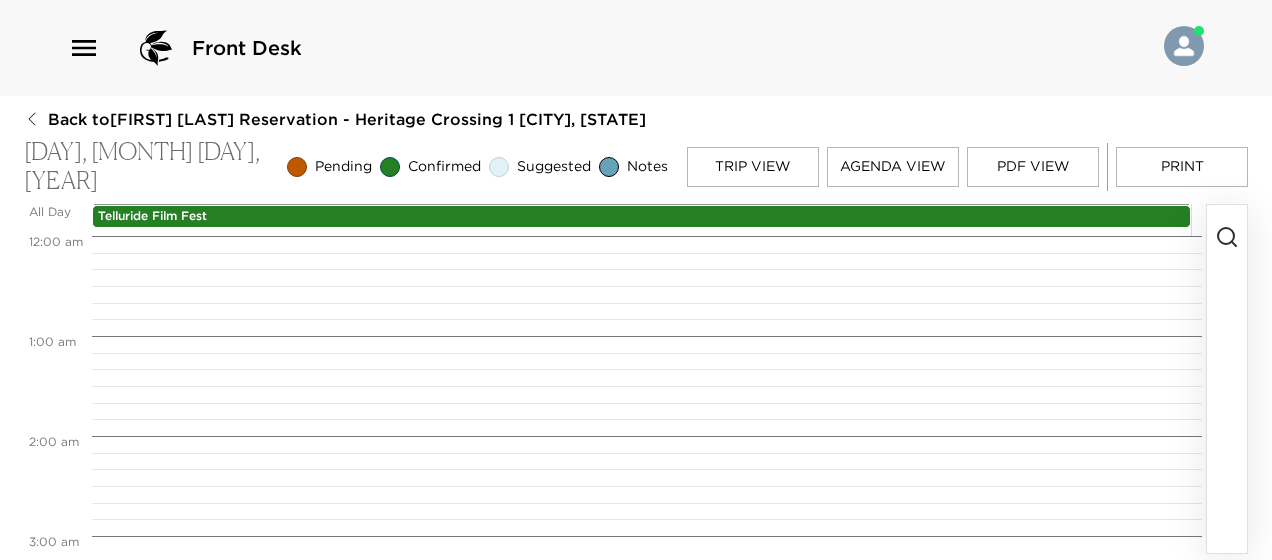 scroll, scrollTop: 1950, scrollLeft: 0, axis: vertical 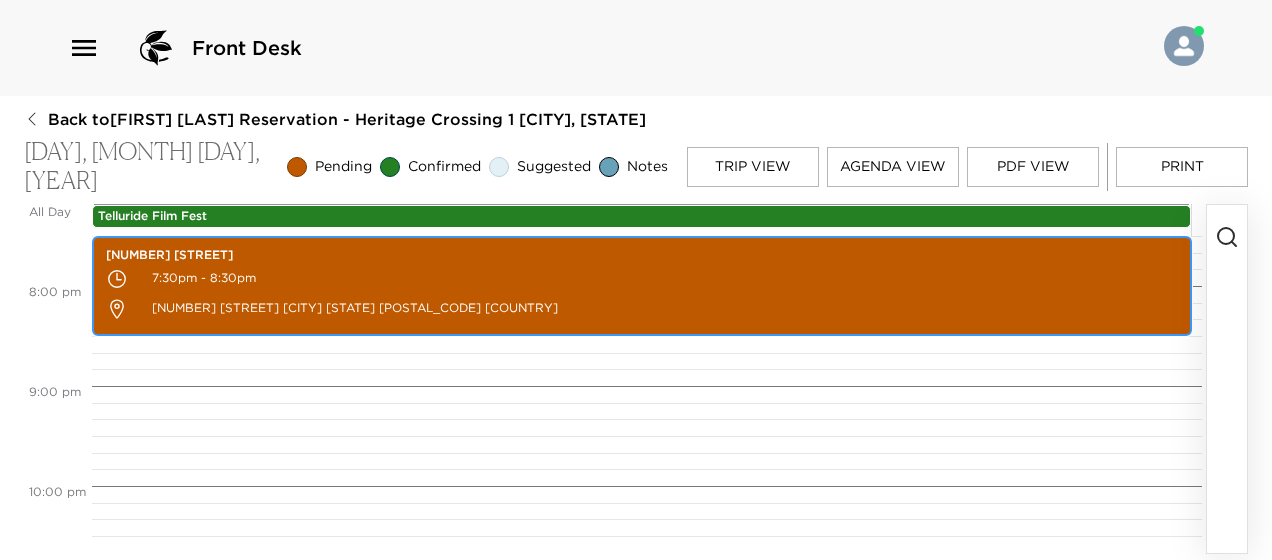 click on "7:30pm - 8:30pm" at bounding box center (642, 279) 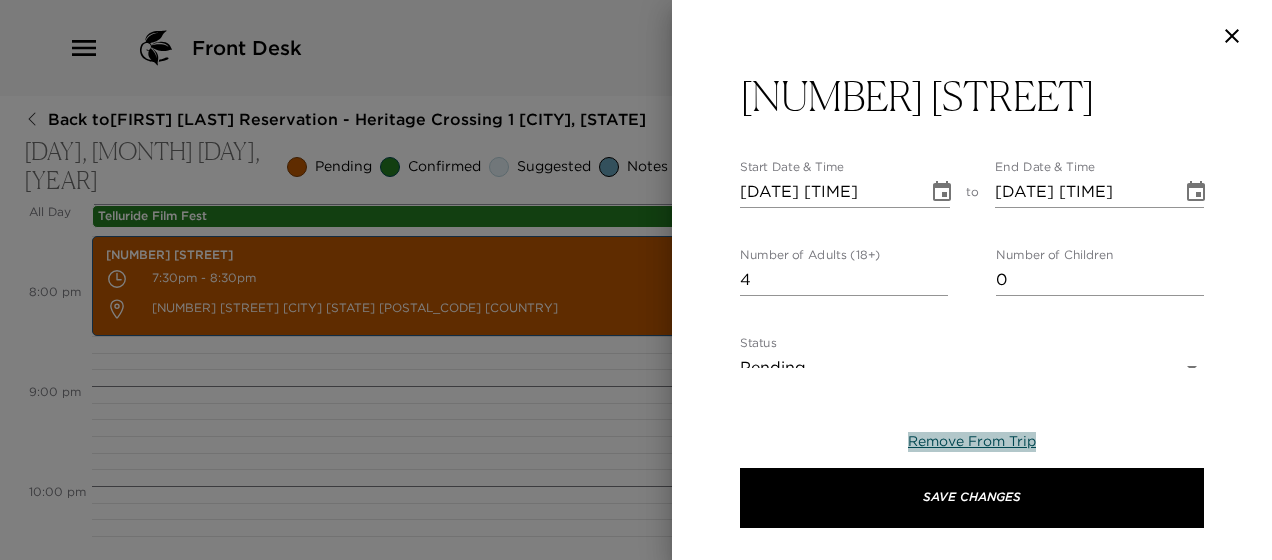 click on "Remove From Trip" at bounding box center [972, 441] 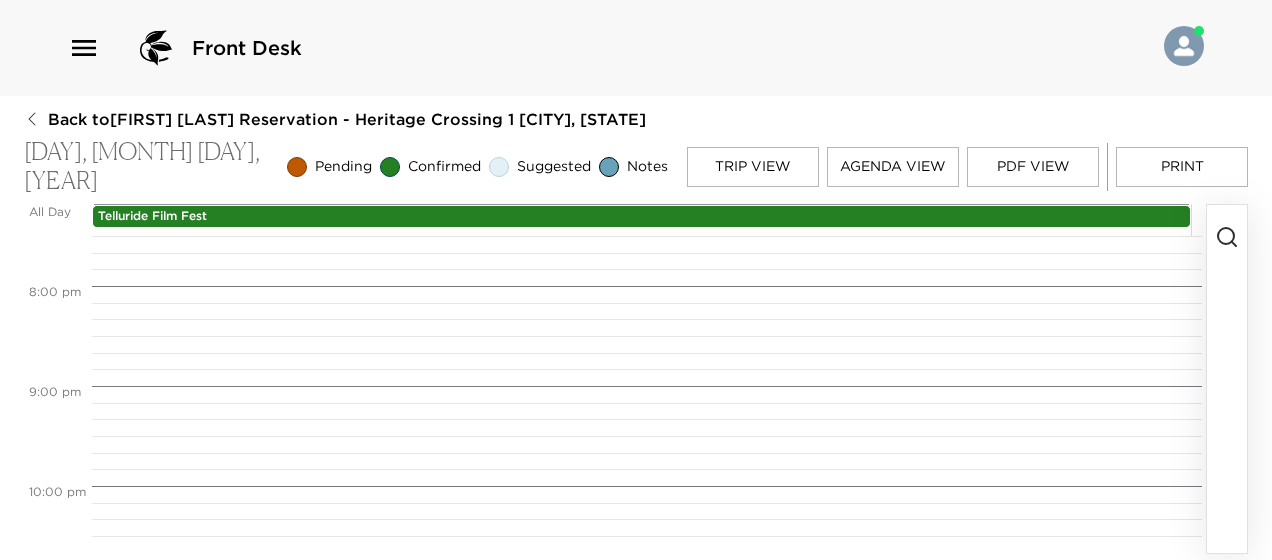 click 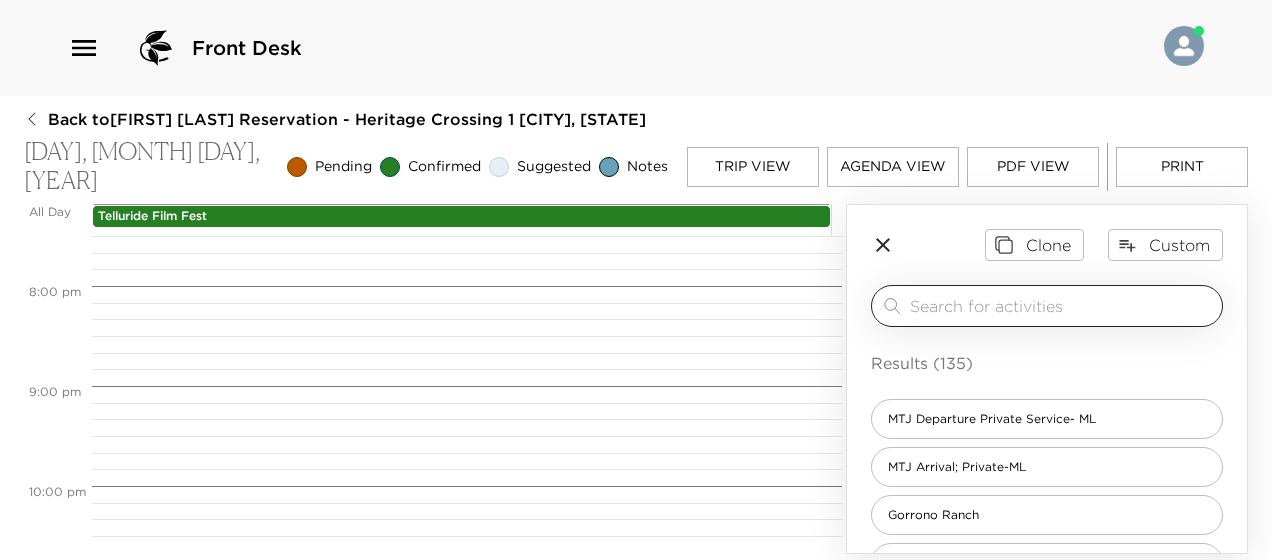 click at bounding box center (1062, 305) 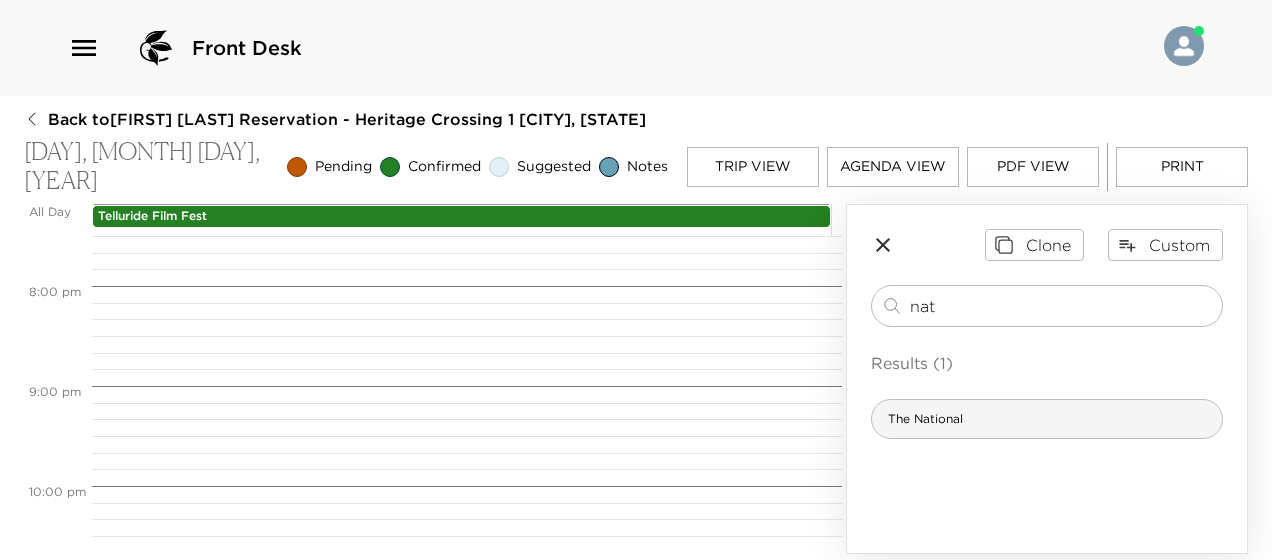 type on "nat" 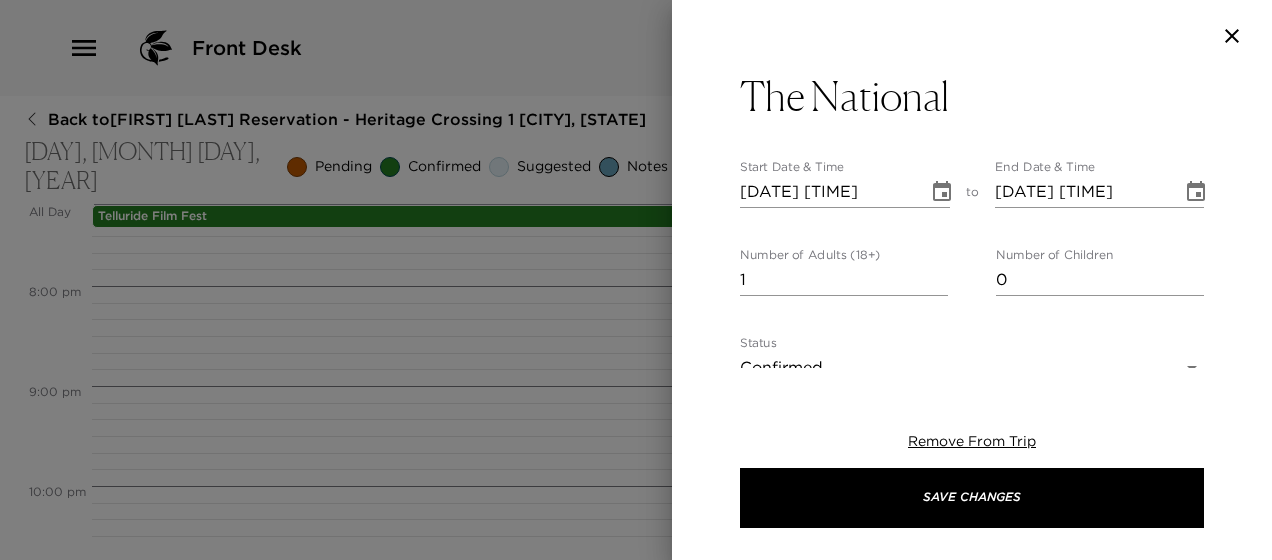 type on "The National Telluride features a seasonal, ever-evolving menu of Mediterranean dishes, inspired by the harmonious flavors of Morocco, Italy, Israel and beyond. Discover a variety of flavorful and satisfying New Mediterranean dishes—from shared plates and vegetarian options to your favorite homemade pastas and fresh seafood including jumbo shrimp and stone crab. Please allow a 15 minute Gondola ride and a 10 minute walk to The National." 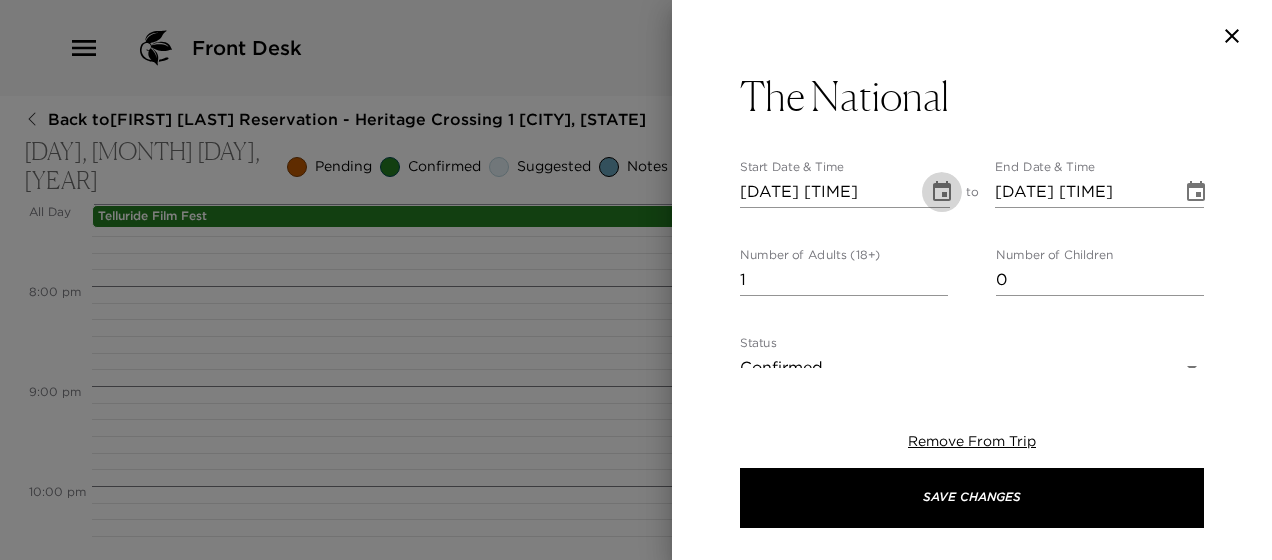 click 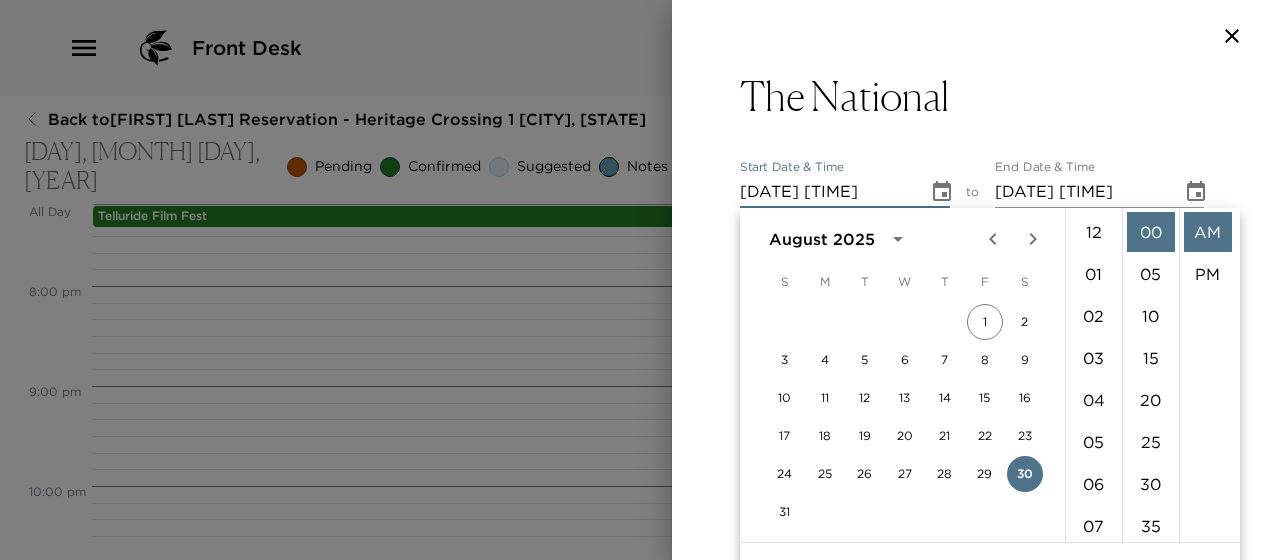 scroll, scrollTop: 462, scrollLeft: 0, axis: vertical 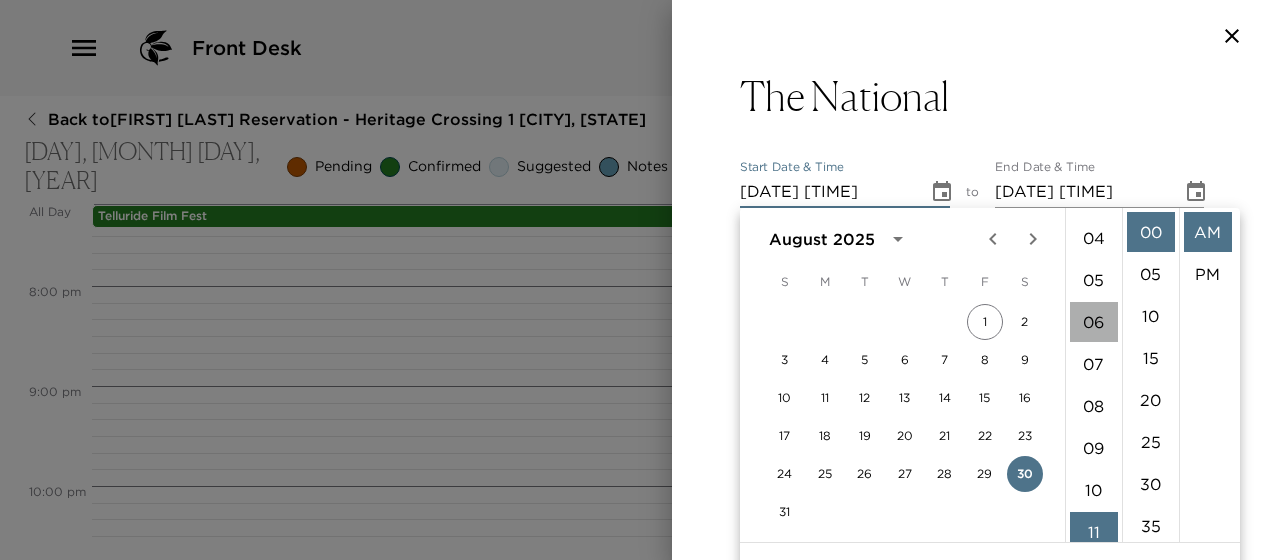 click on "06" at bounding box center (1094, 322) 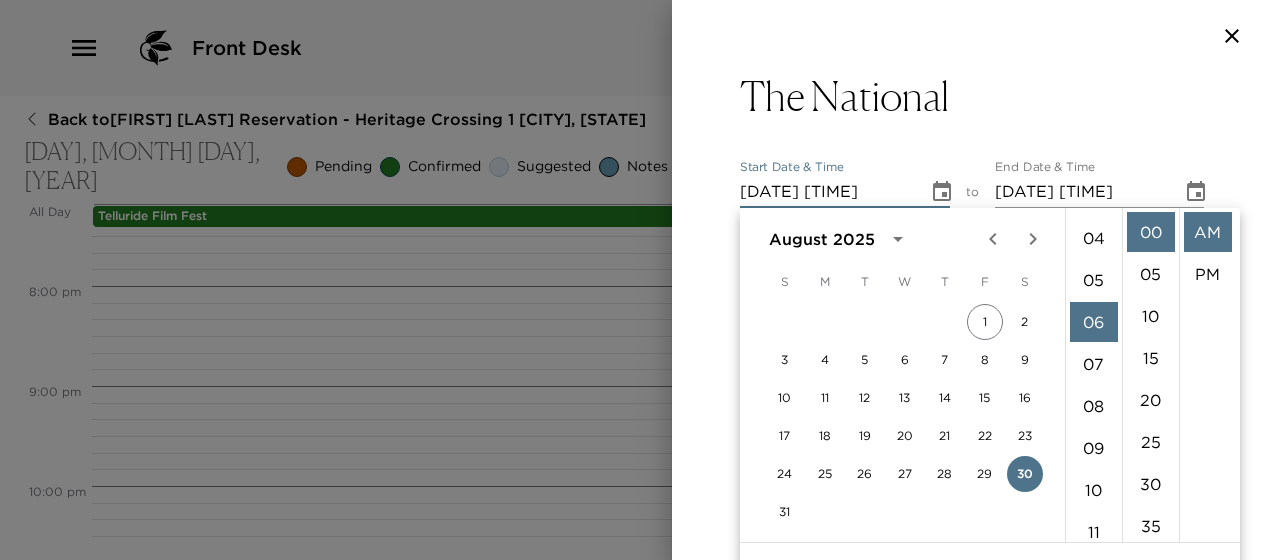 scroll, scrollTop: 252, scrollLeft: 0, axis: vertical 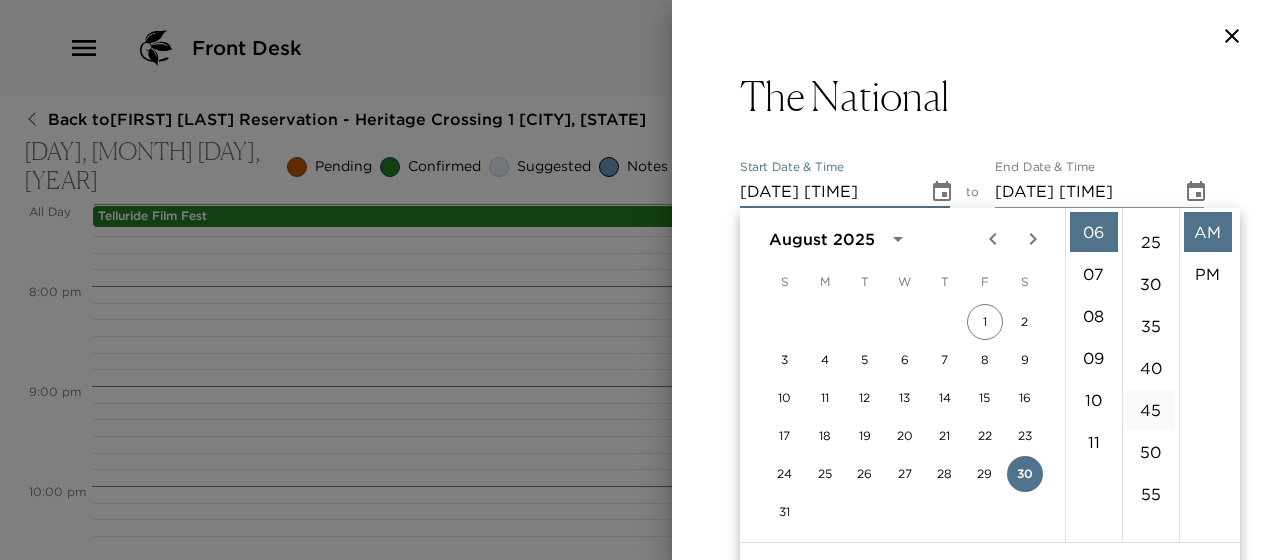 click on "45" at bounding box center [1151, 410] 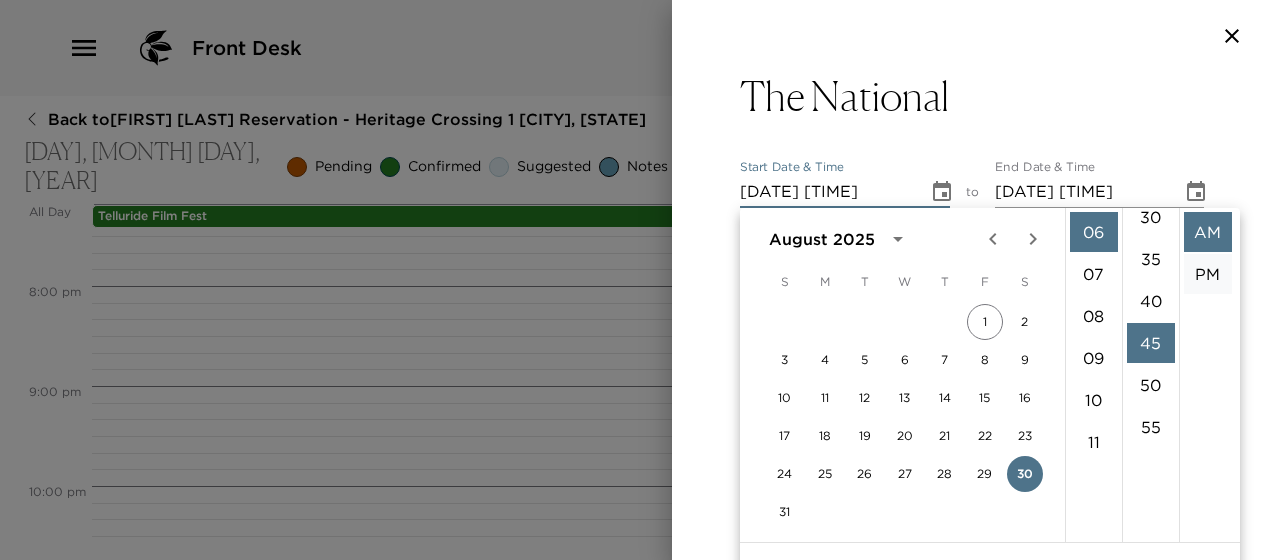 scroll, scrollTop: 378, scrollLeft: 0, axis: vertical 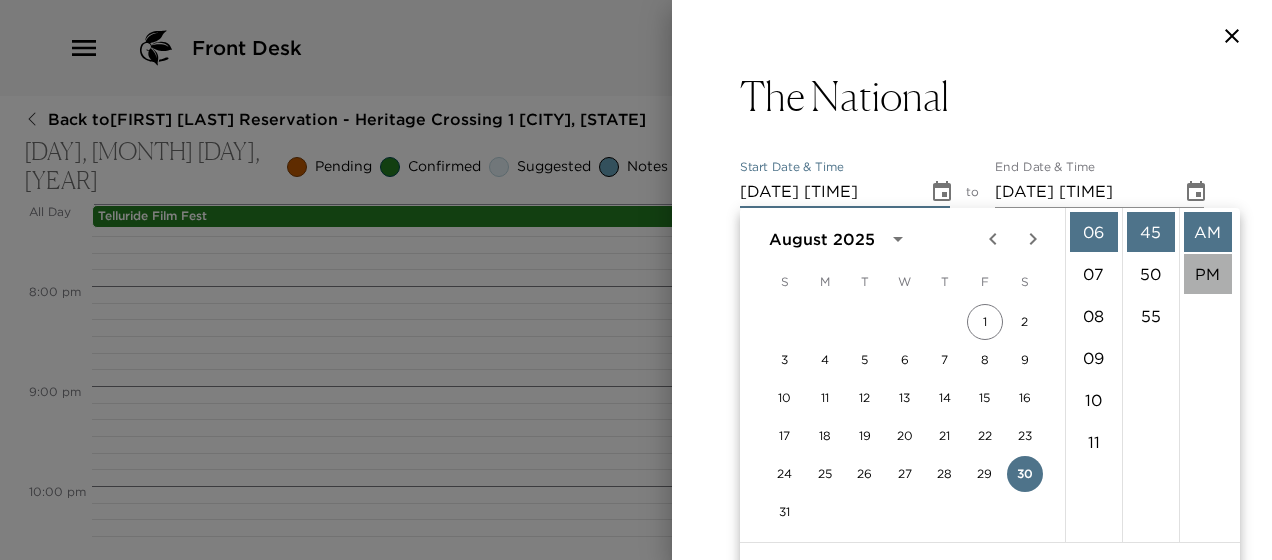 click on "PM" at bounding box center [1208, 274] 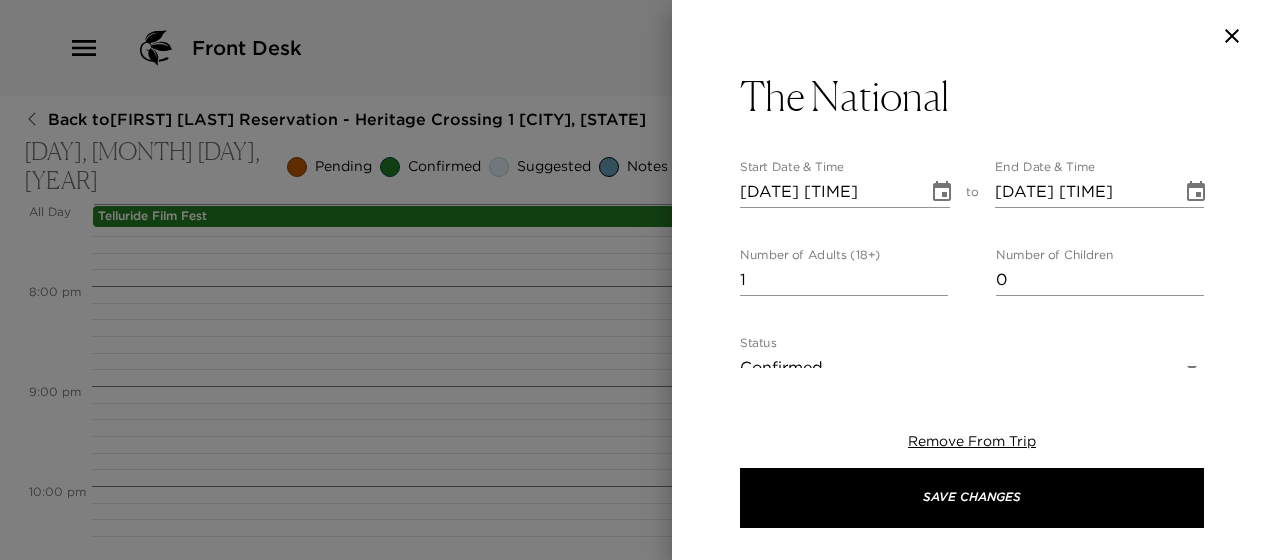 scroll, scrollTop: 42, scrollLeft: 0, axis: vertical 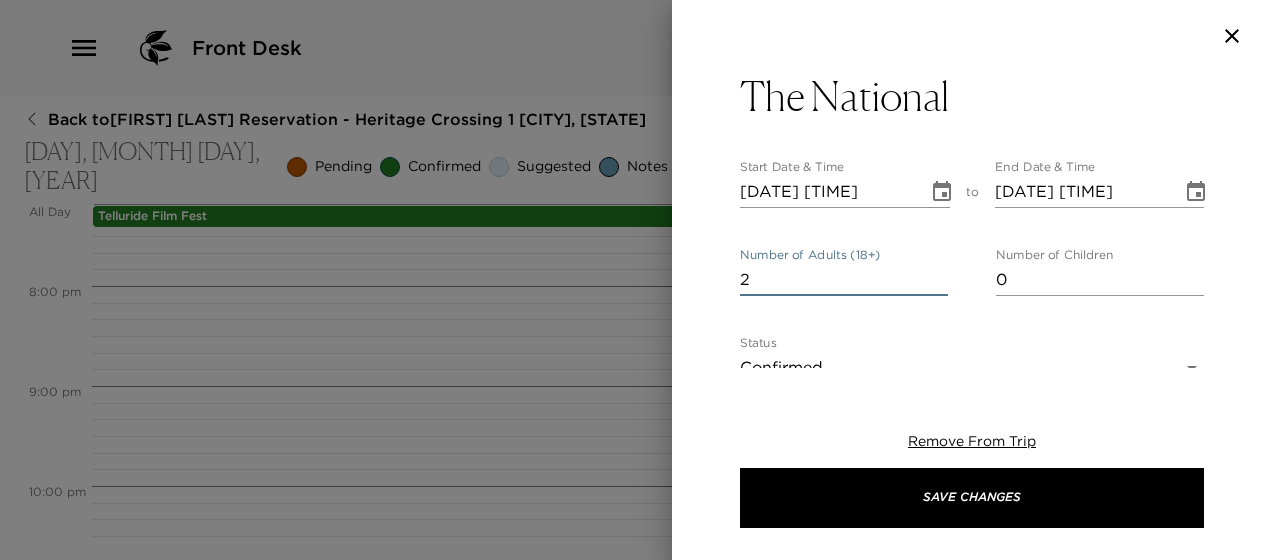 click on "2" at bounding box center [844, 280] 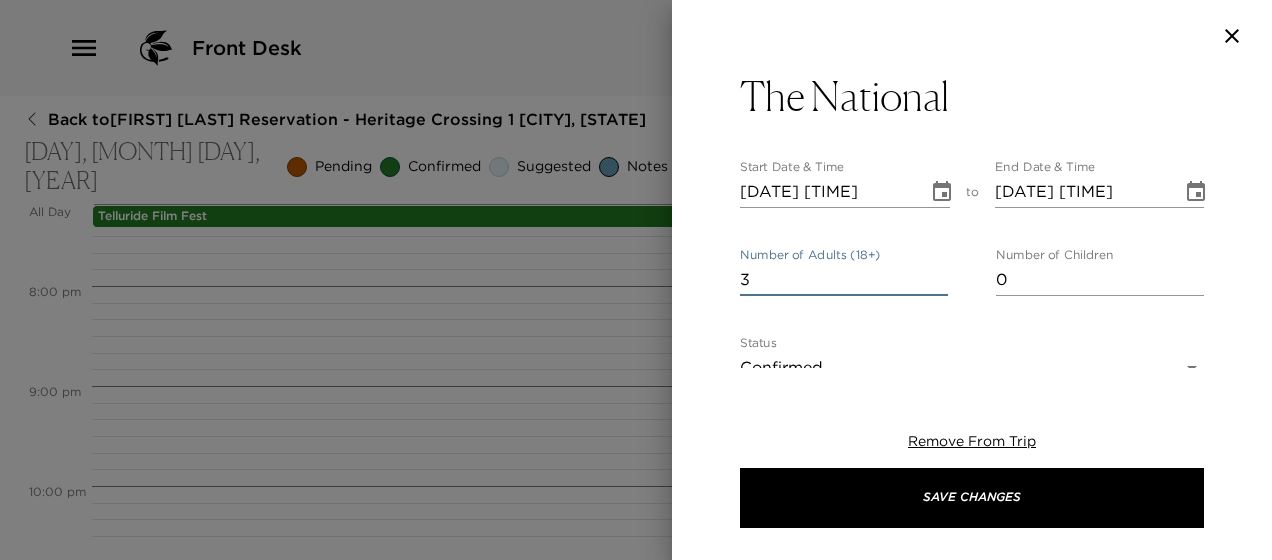 click on "3" at bounding box center [844, 280] 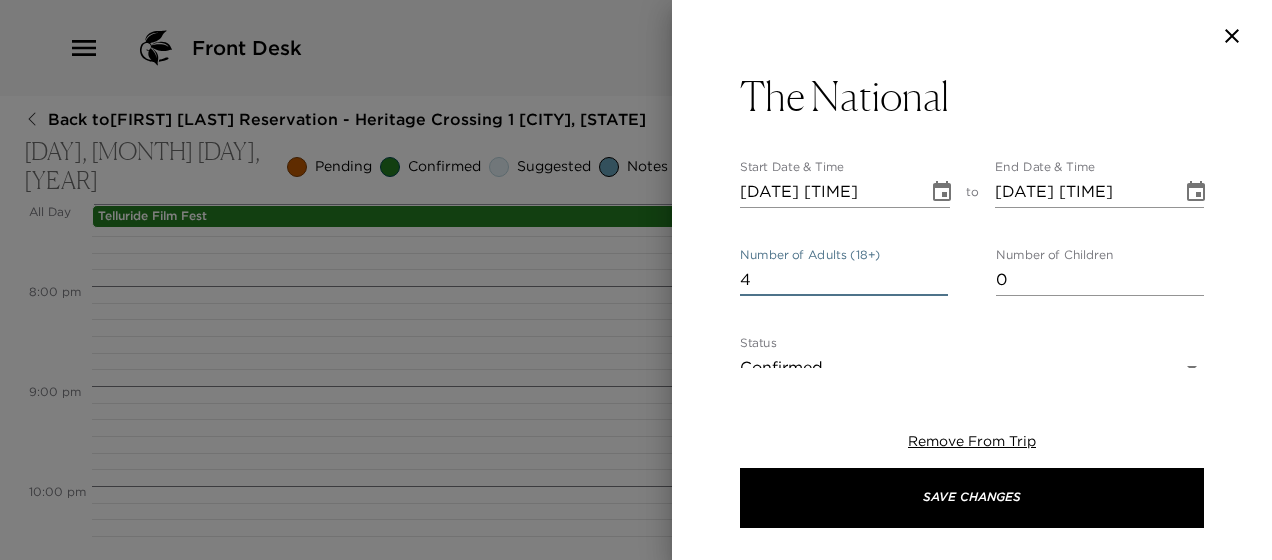 type on "4" 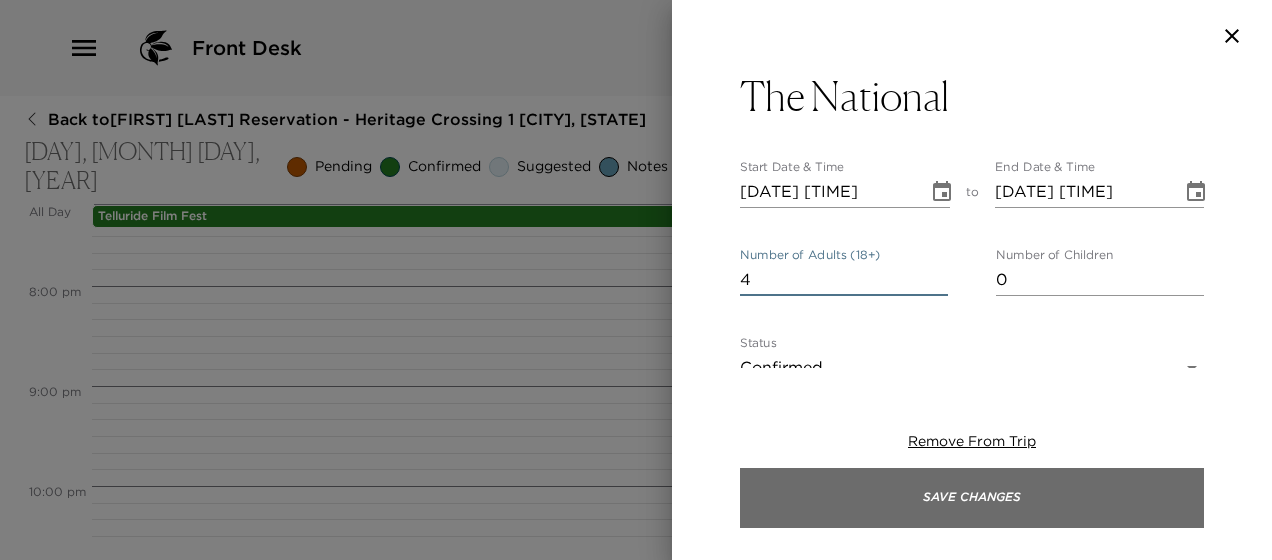 click on "Save Changes" at bounding box center (972, 498) 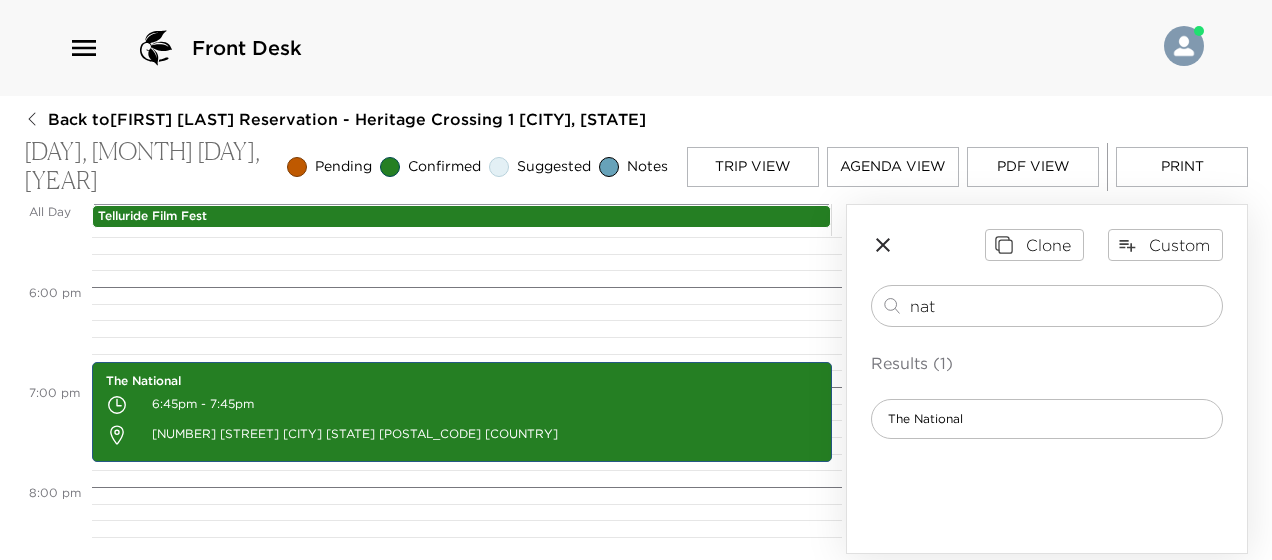 scroll, scrollTop: 1750, scrollLeft: 0, axis: vertical 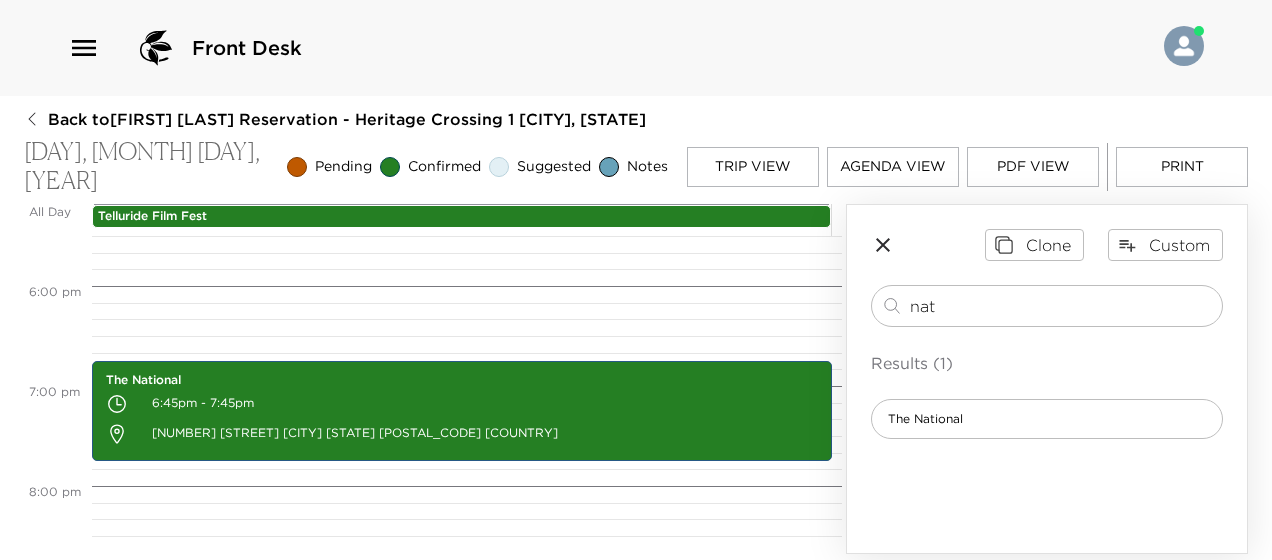 click 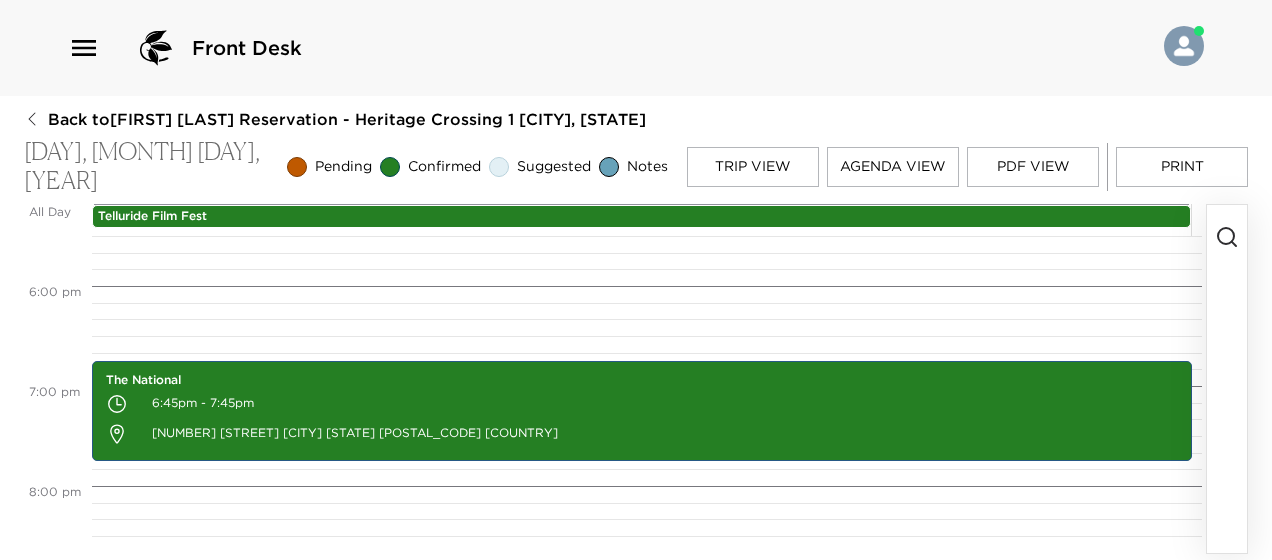 click on "Trip View" at bounding box center (753, 167) 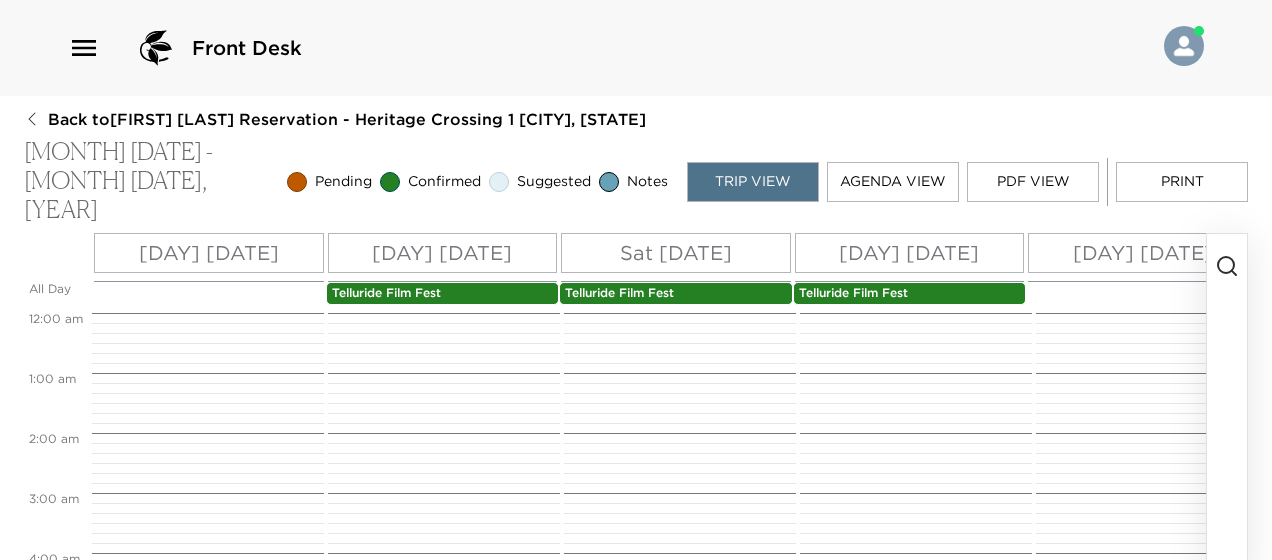scroll, scrollTop: 960, scrollLeft: 0, axis: vertical 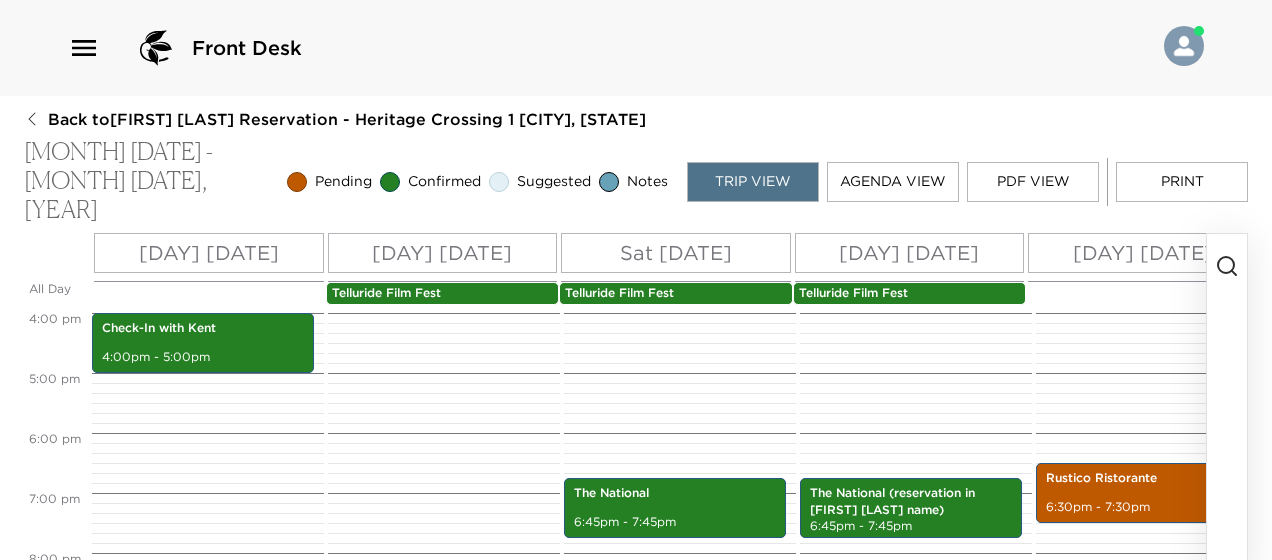 click on "[DAY] [DATE]" at bounding box center [909, 253] 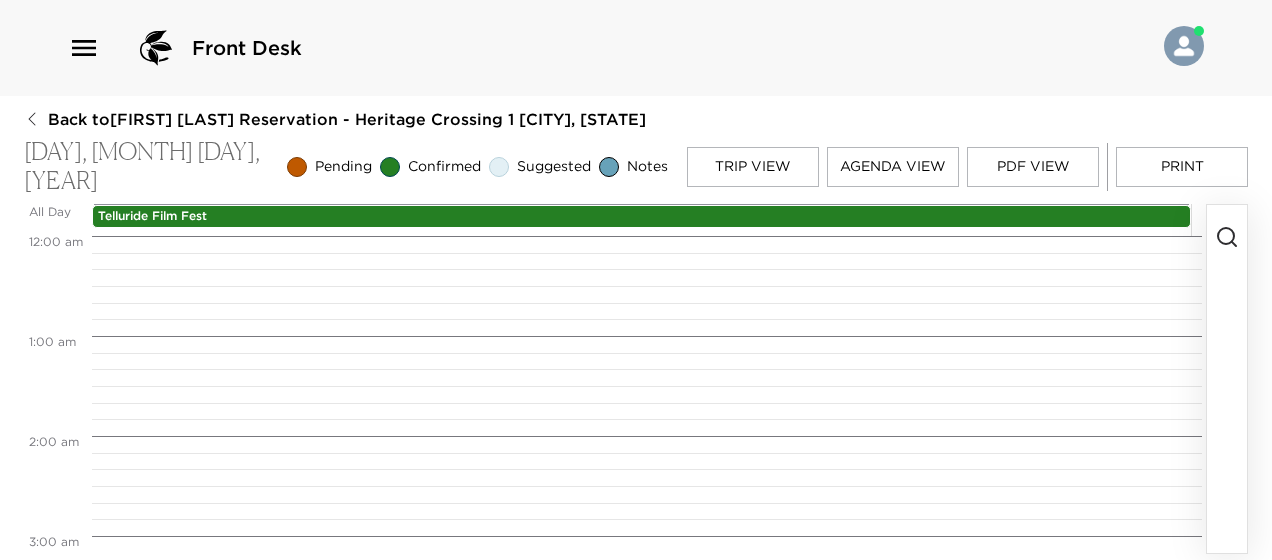 scroll, scrollTop: 1875, scrollLeft: 0, axis: vertical 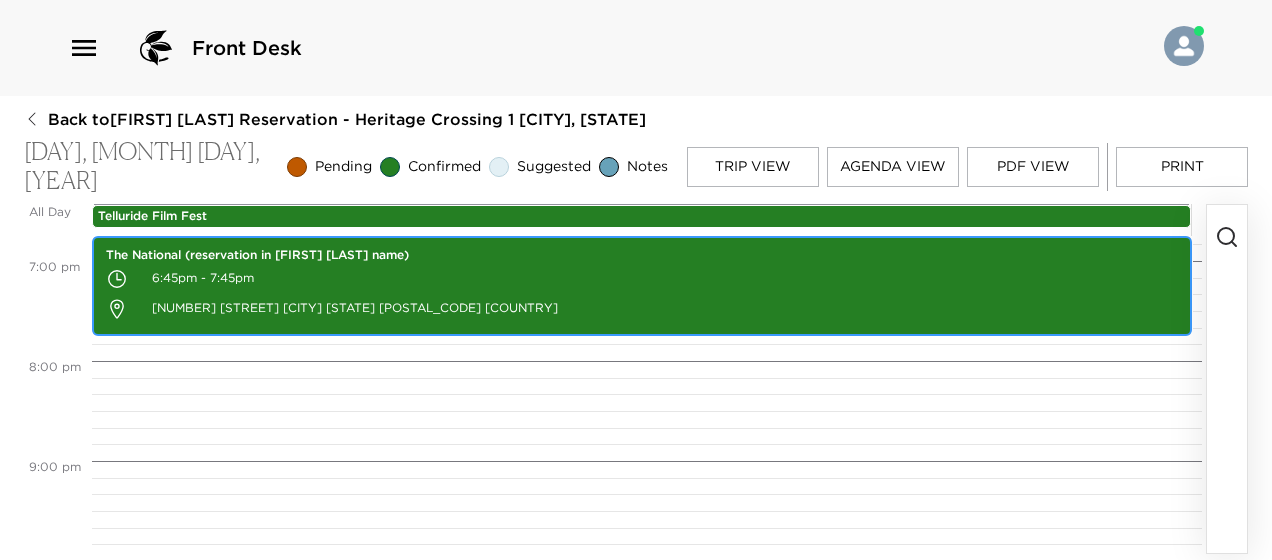 click on "The National  (reservation in [FIRST] [LAST] name)" at bounding box center (642, 255) 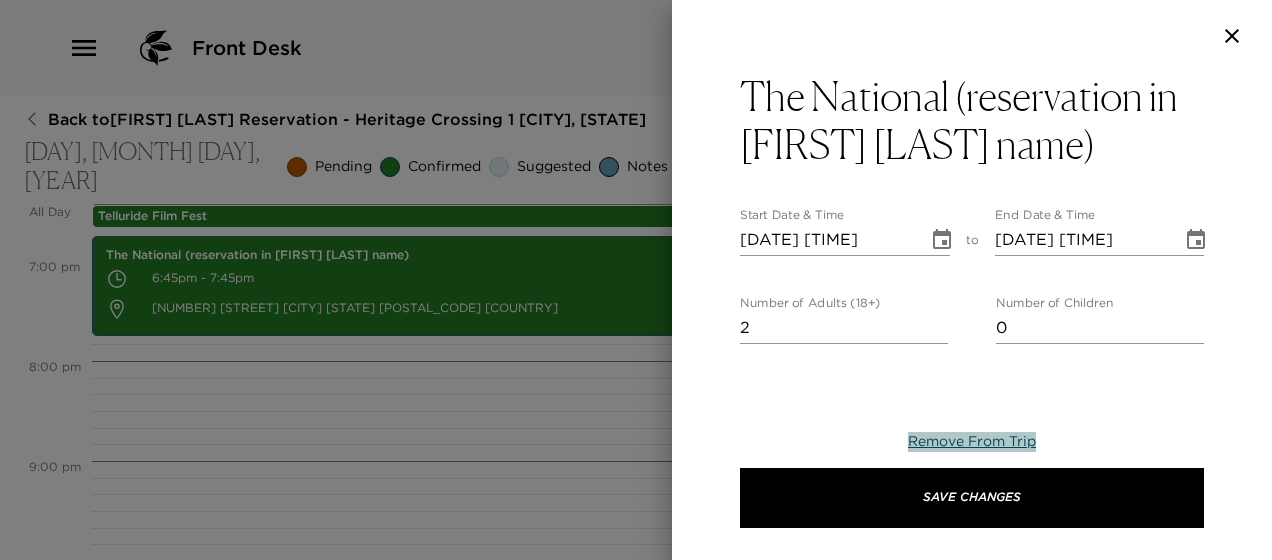 click on "Remove From Trip" at bounding box center (972, 441) 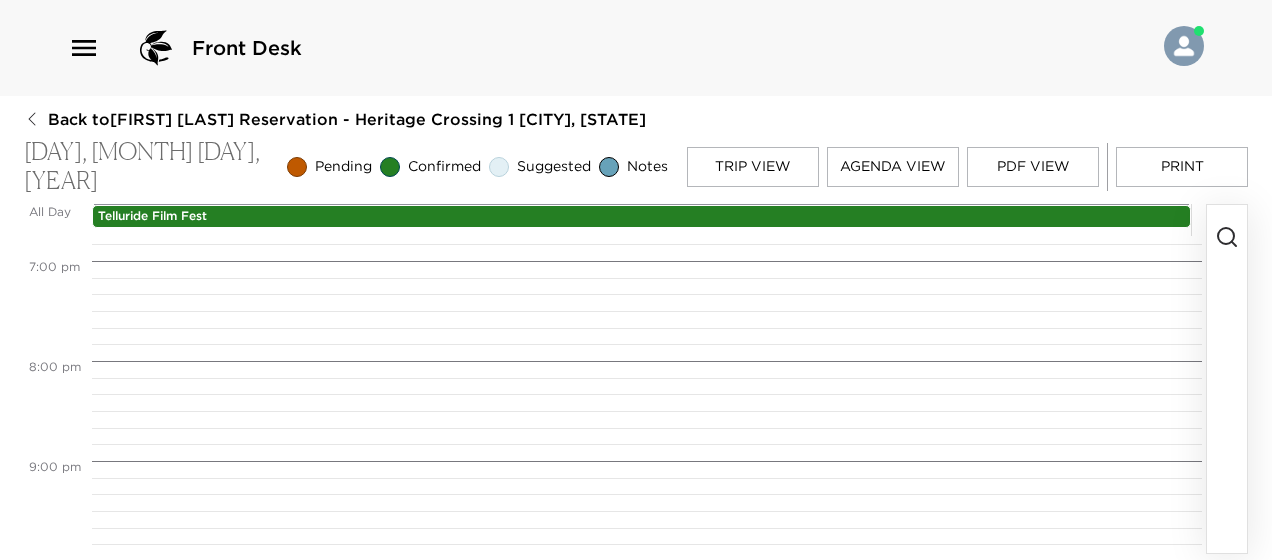 click at bounding box center (1227, 379) 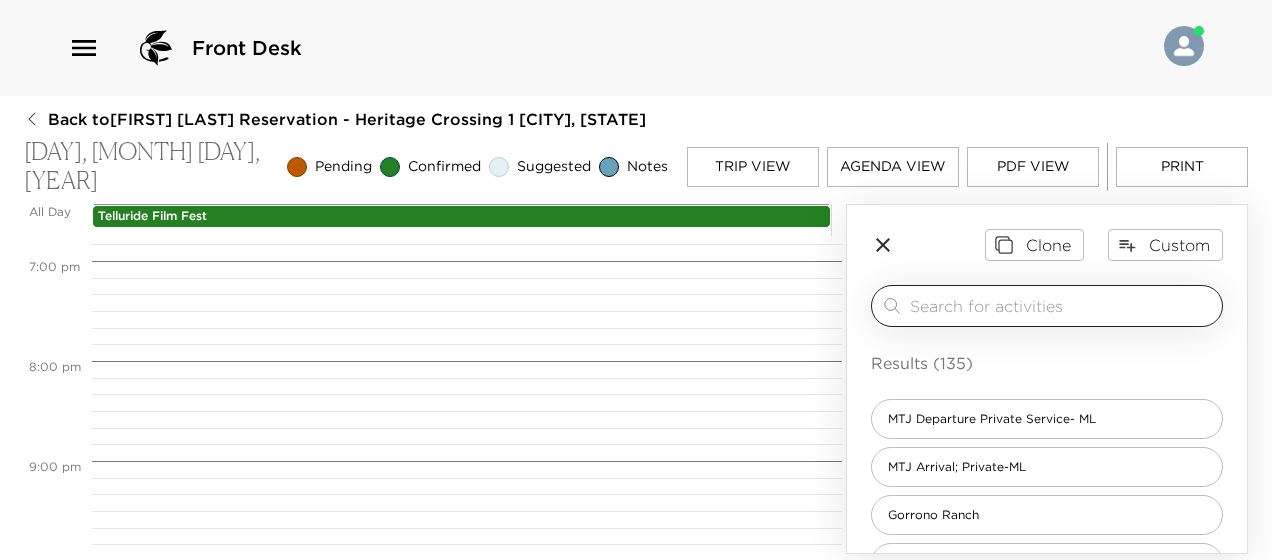 click at bounding box center [1062, 305] 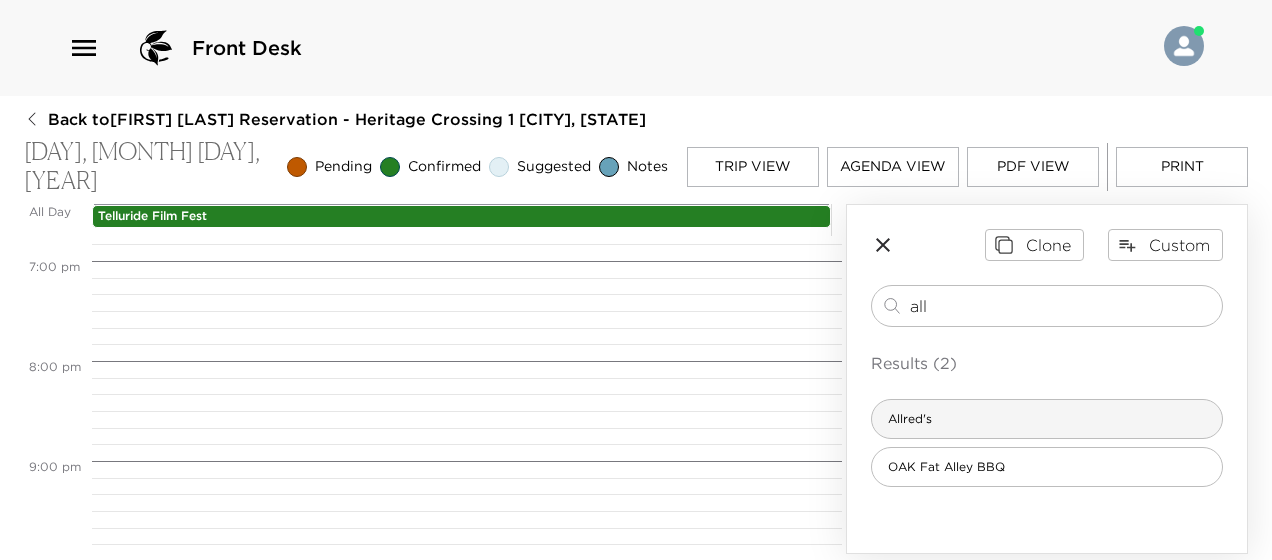 type on "all" 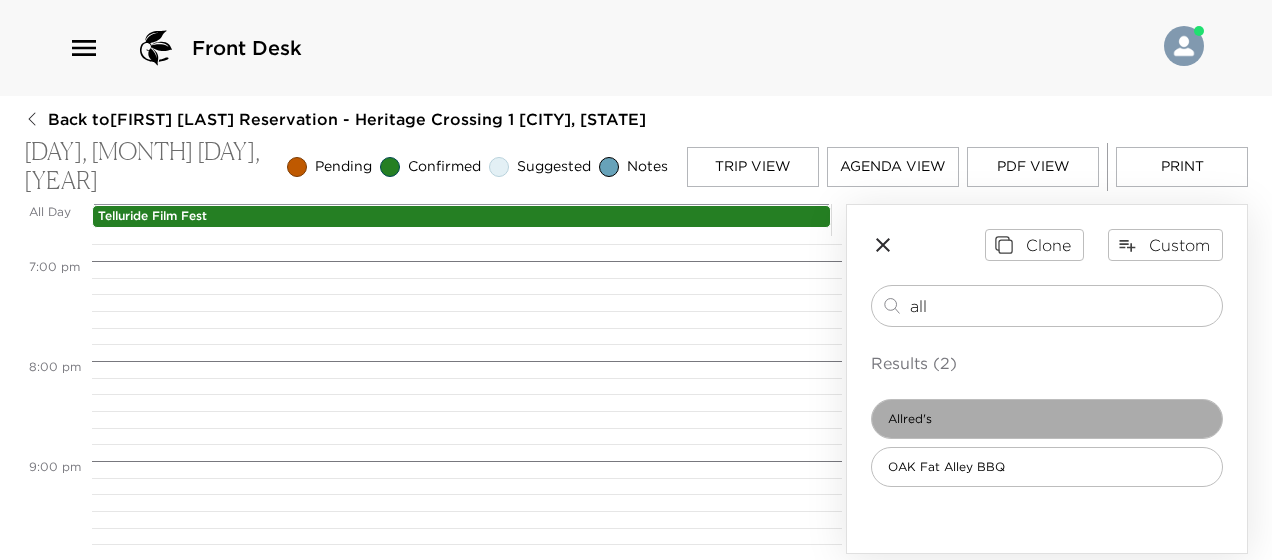 click on "Allred's" at bounding box center (1047, 419) 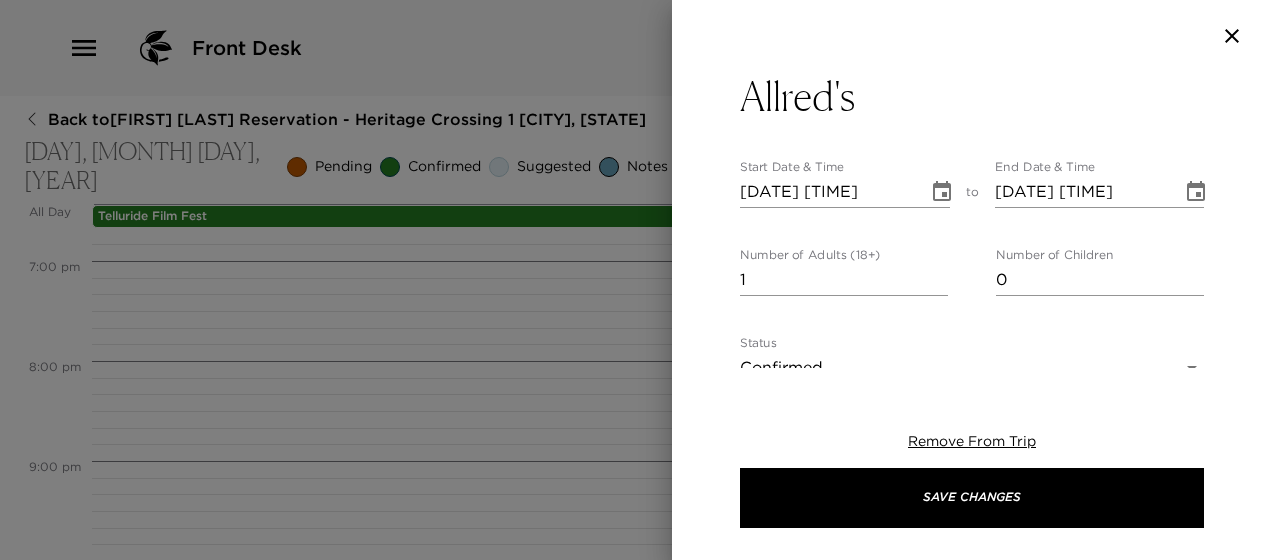 type on "Elegant rustic ambiance creates a unique dining experience at 10,551 feet above sea level! Renowned for its culinary excellence and extraordinary service, Allred's offers guests an award-winning Wine List, with an emphasis on exceptional wines from around the world. Allred's is operating with a prix fixe menu that mixes local and regional as well as organic and original. Their contemporary American cuisine is available daily for dinner throughout the Summer and Winter seasons. Reservations are strongly encouraged. The bar offers the full pre-fixe menu as well as a la carte options. Bar seating is first come, first serve and guests must be seated at a table to adhere to capacity rules.
To get to Allred's, take the gondola from either [CITY] or Mountain Village and exit at the mid-station—St. Sophia Station. Follow the signs to Allred's." 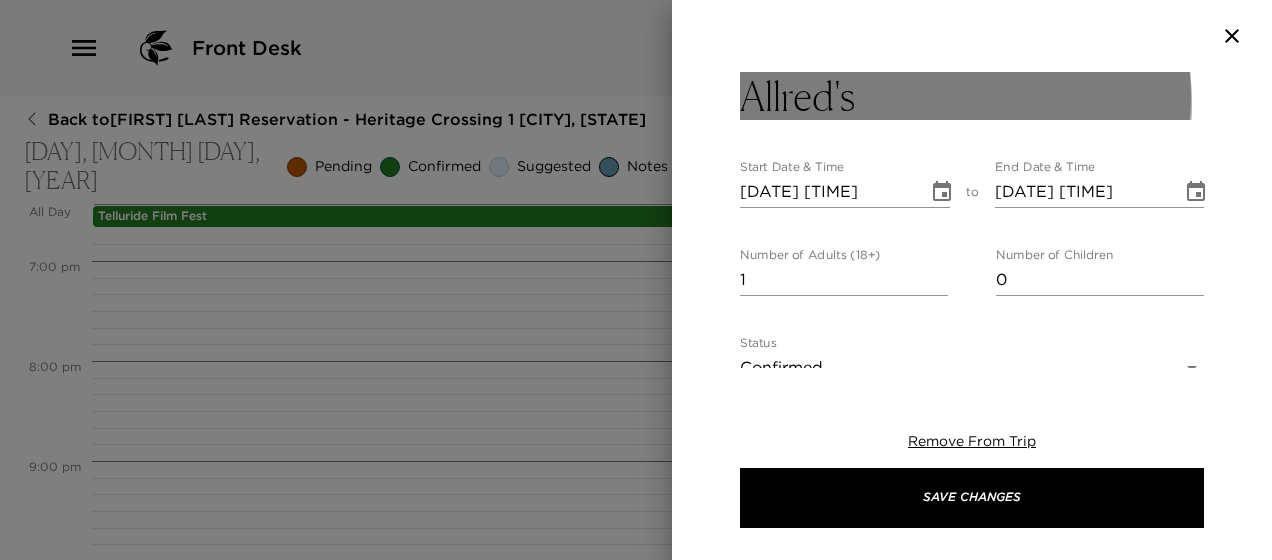 click on "Allred's" at bounding box center [972, 96] 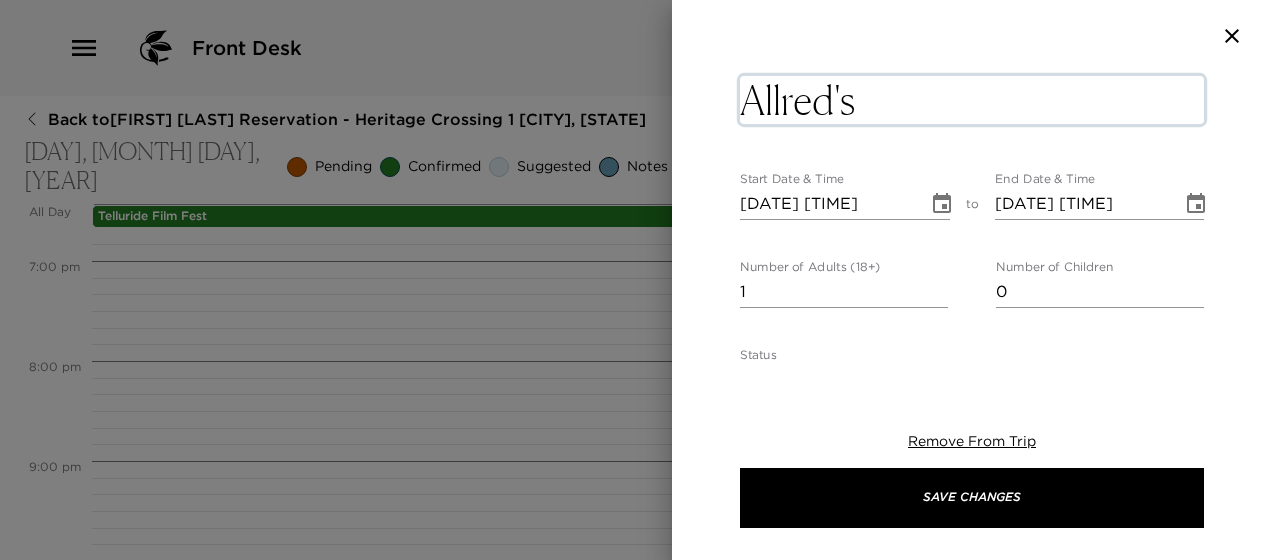 click on "Allred's" at bounding box center (972, 100) 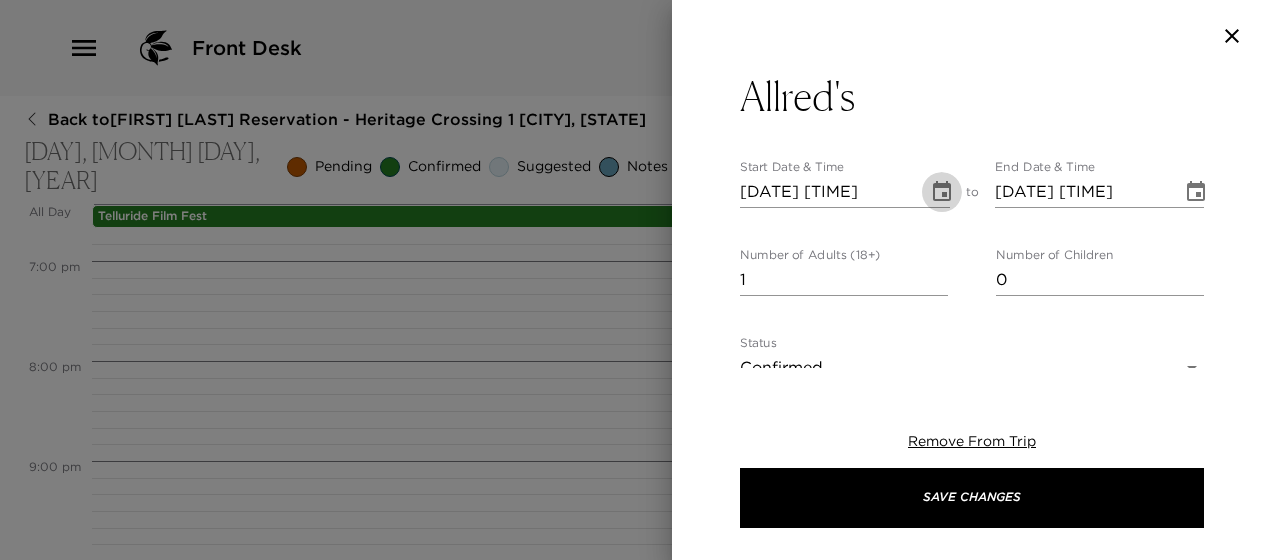 click 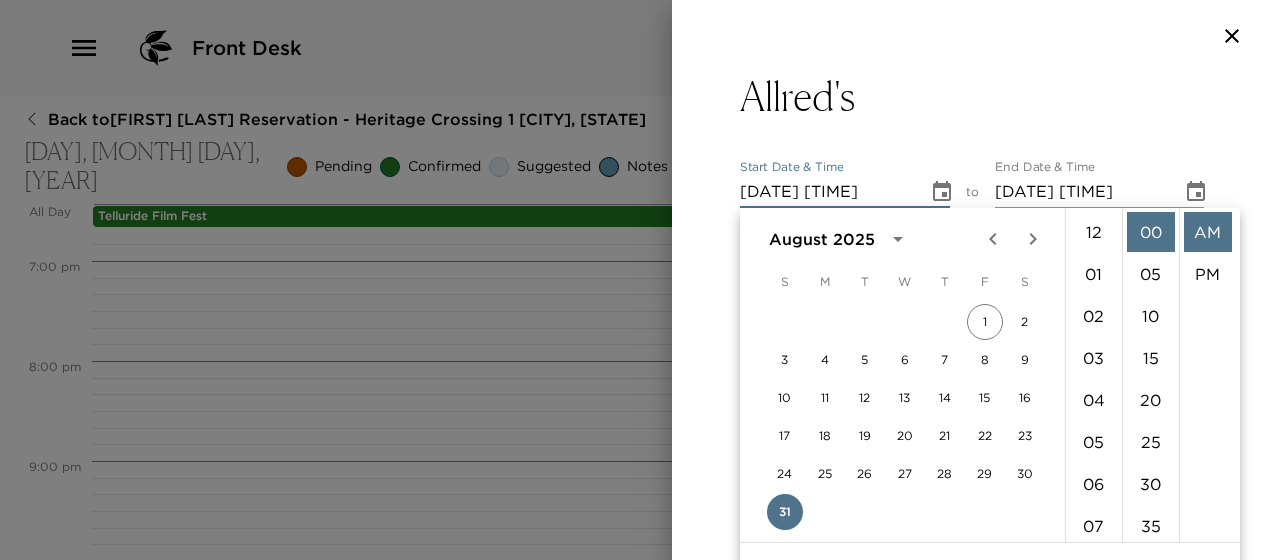 scroll, scrollTop: 462, scrollLeft: 0, axis: vertical 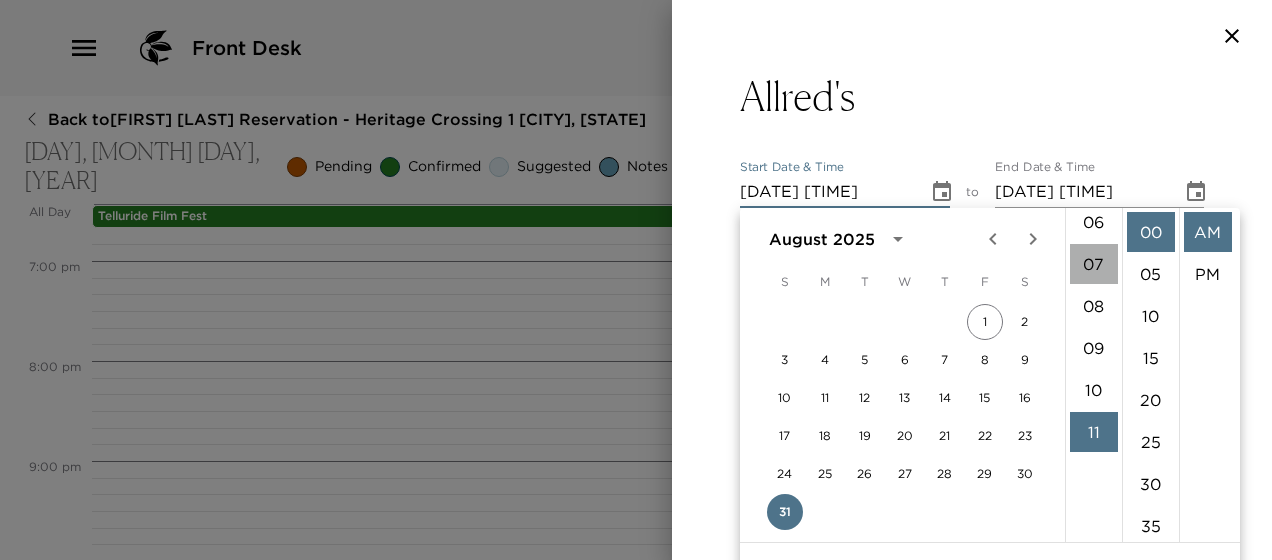 click on "07" at bounding box center [1094, 264] 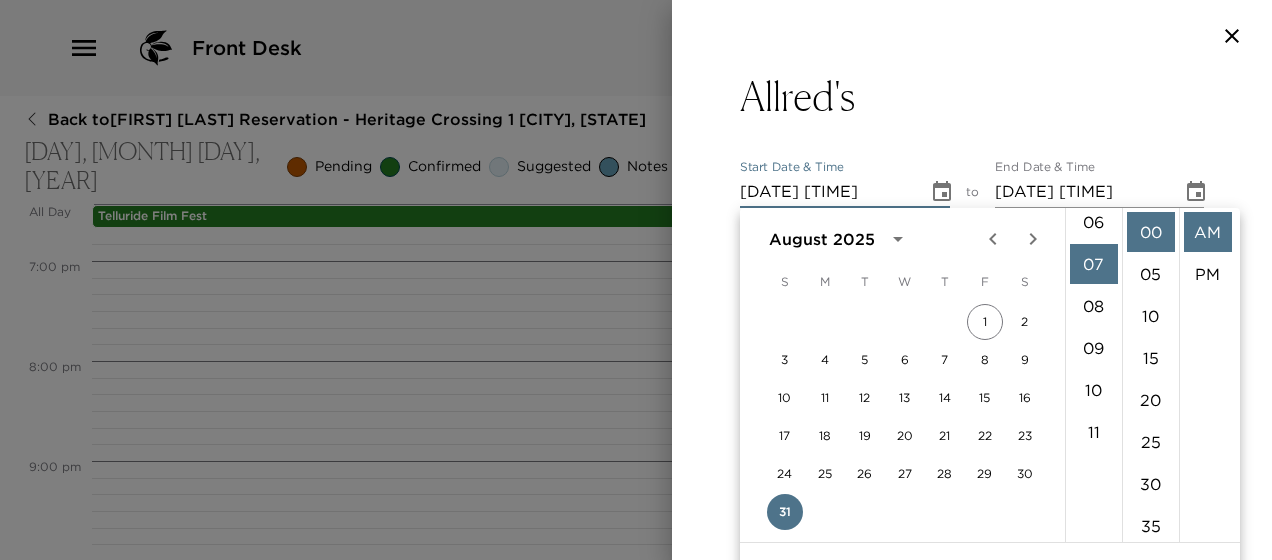 scroll, scrollTop: 294, scrollLeft: 0, axis: vertical 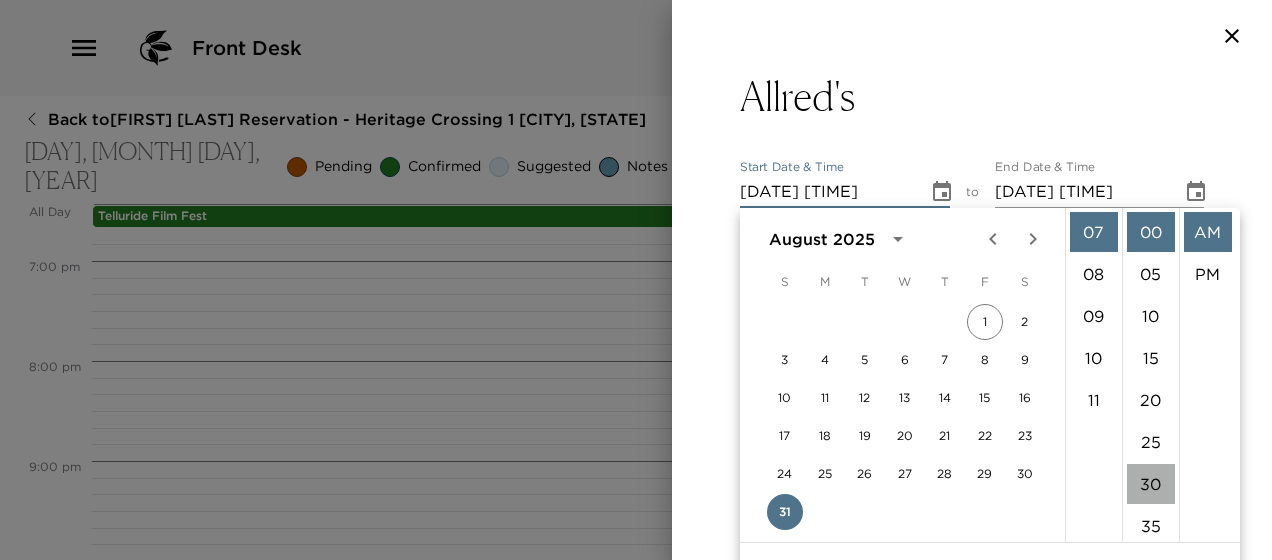 click on "30" at bounding box center [1151, 484] 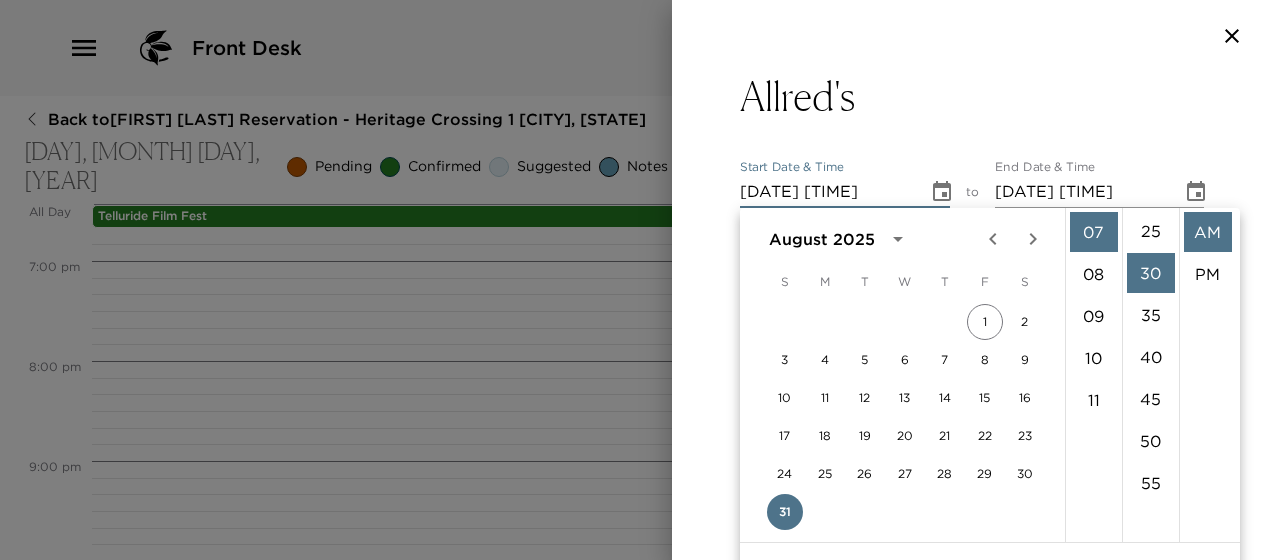 scroll, scrollTop: 252, scrollLeft: 0, axis: vertical 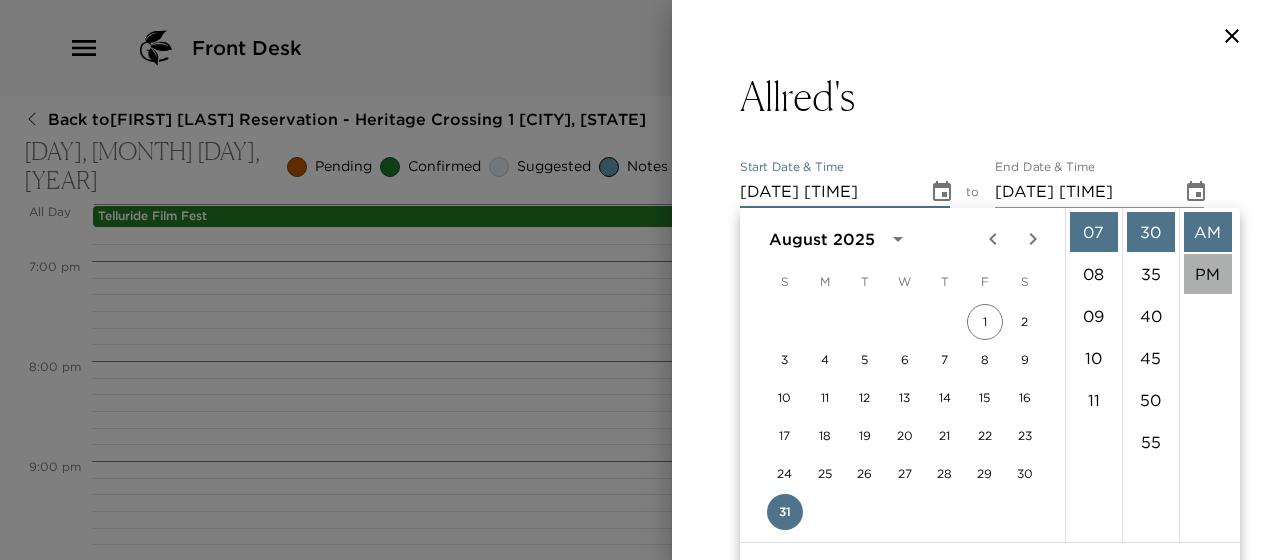 click on "PM" at bounding box center [1208, 274] 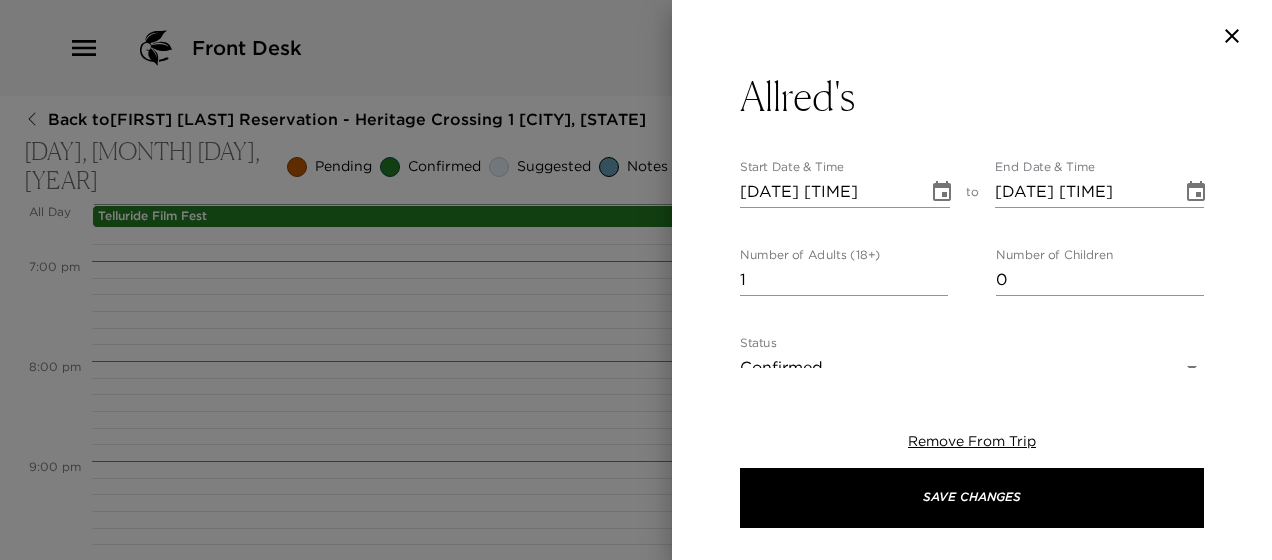 scroll, scrollTop: 42, scrollLeft: 0, axis: vertical 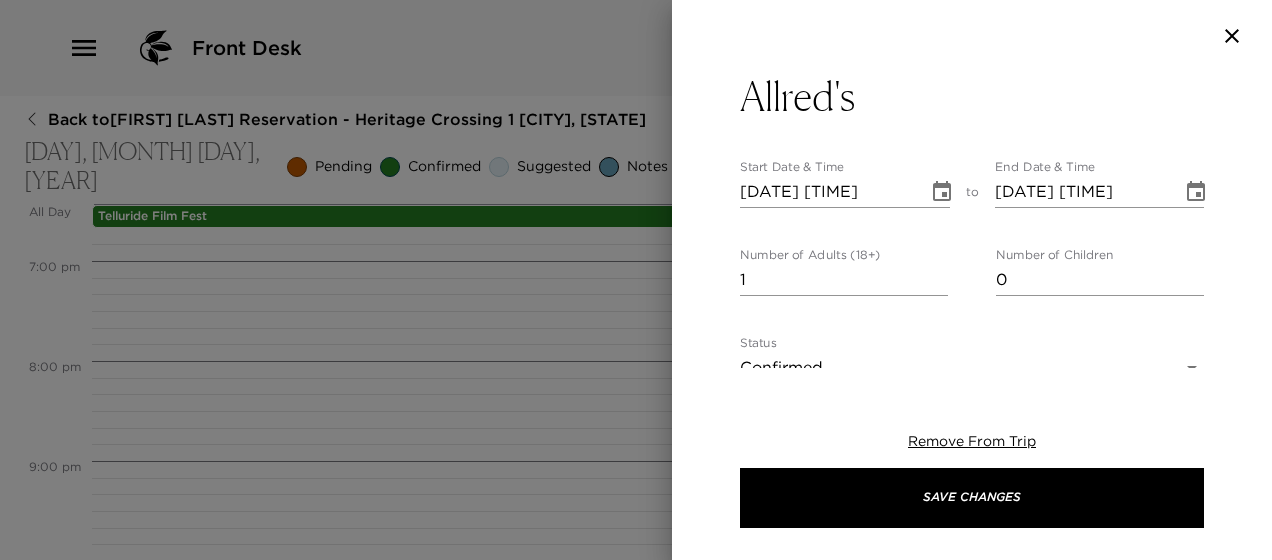 click on "1" at bounding box center (844, 280) 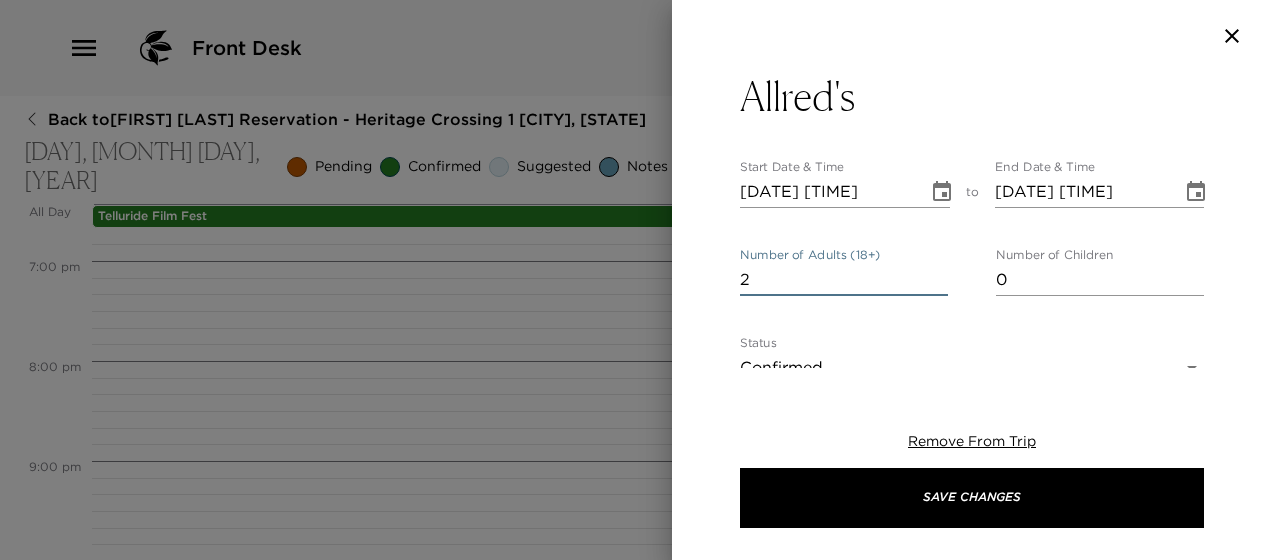 type on "2" 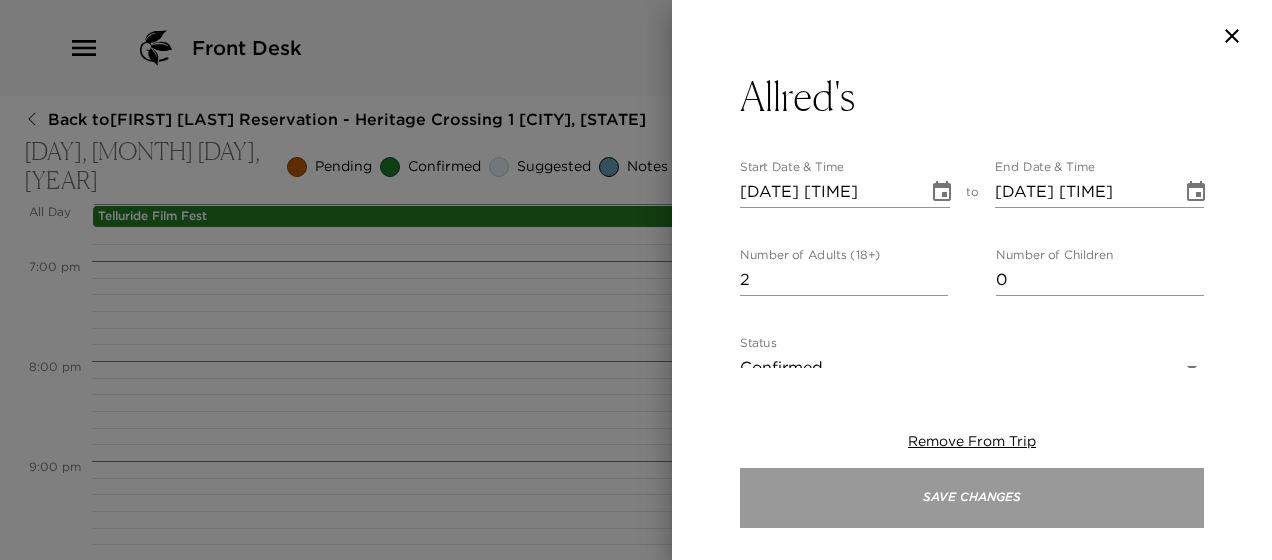 click on "Save Changes" at bounding box center [972, 498] 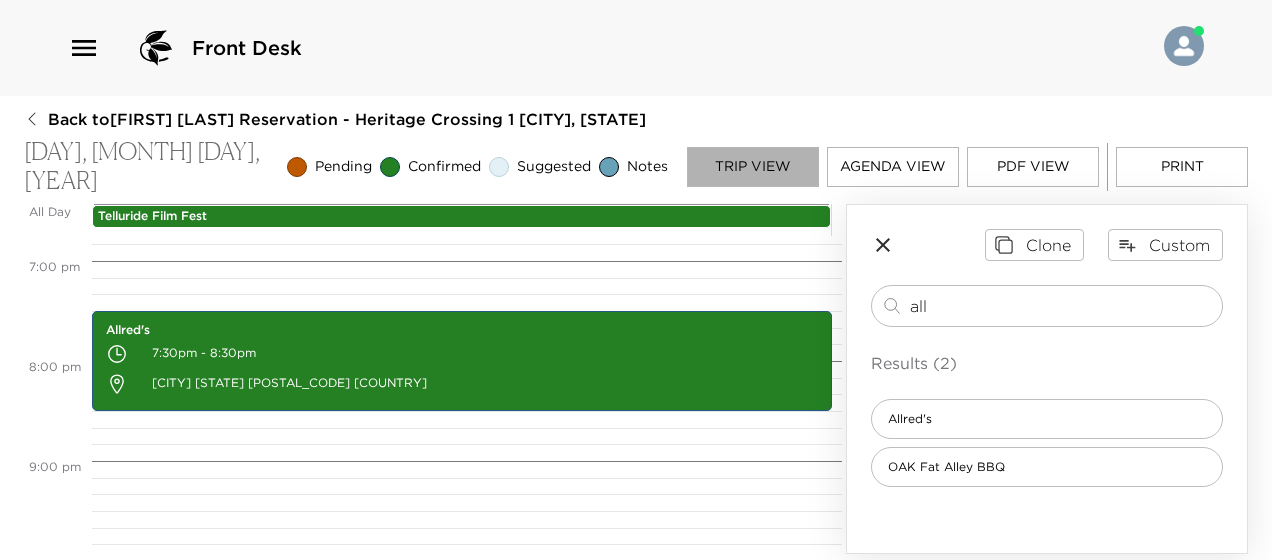 click on "Trip View" at bounding box center (753, 167) 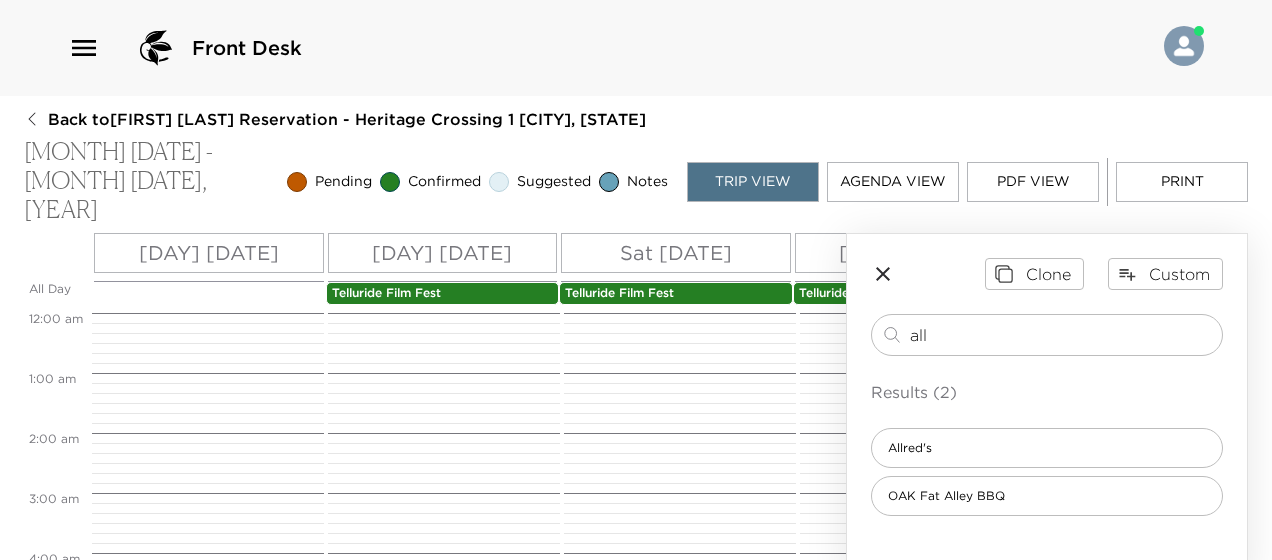 scroll, scrollTop: 960, scrollLeft: 0, axis: vertical 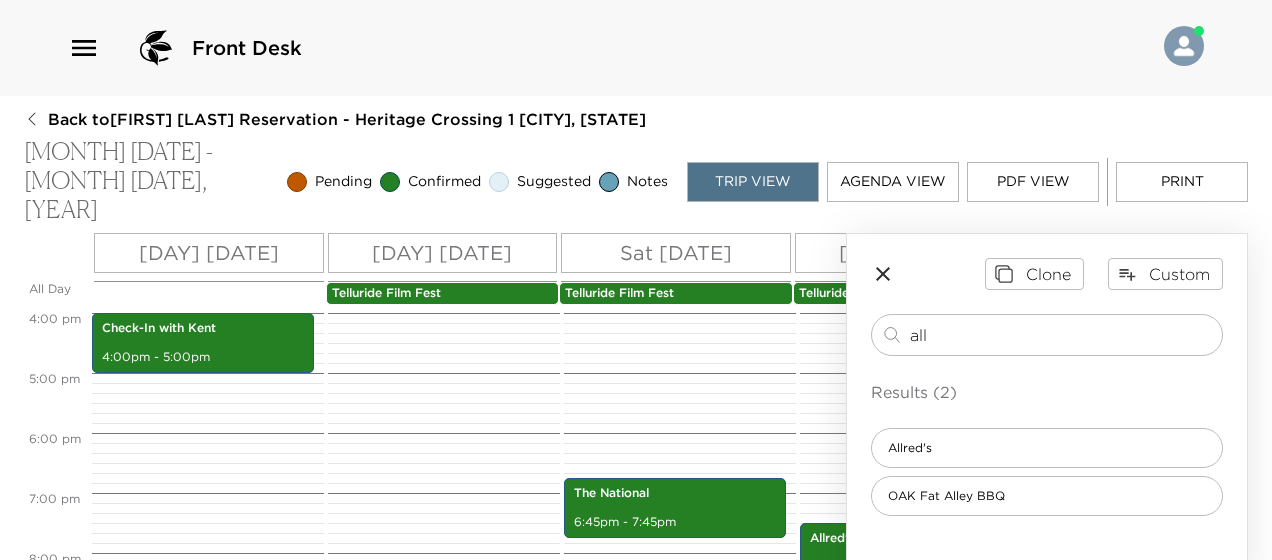 click on "[DAY] [DATE]" at bounding box center [910, 253] 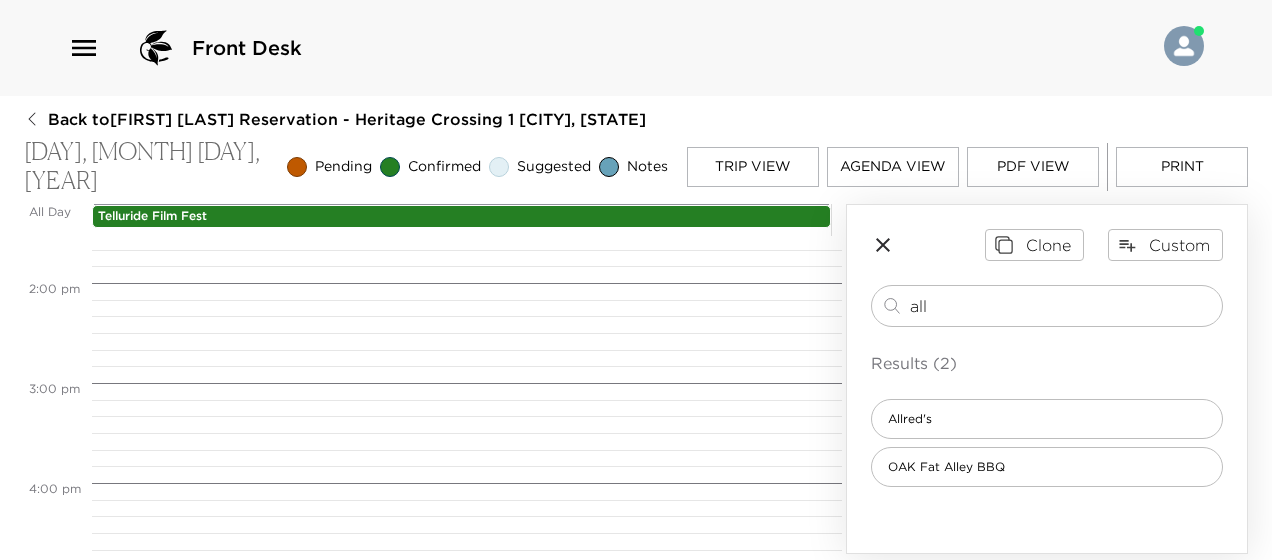 scroll, scrollTop: 1350, scrollLeft: 0, axis: vertical 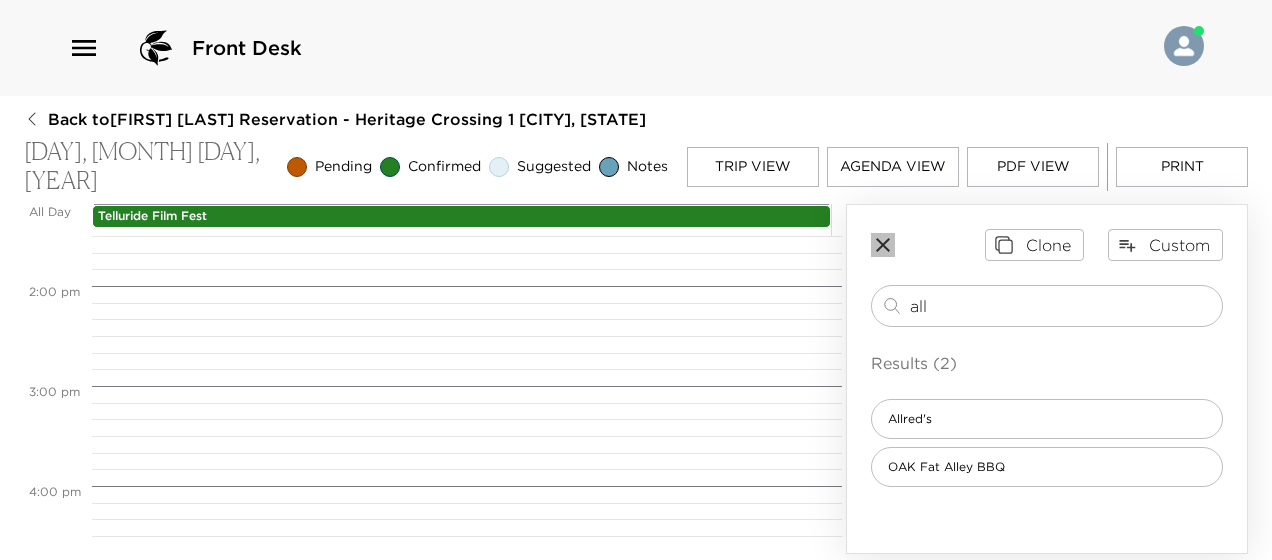 click 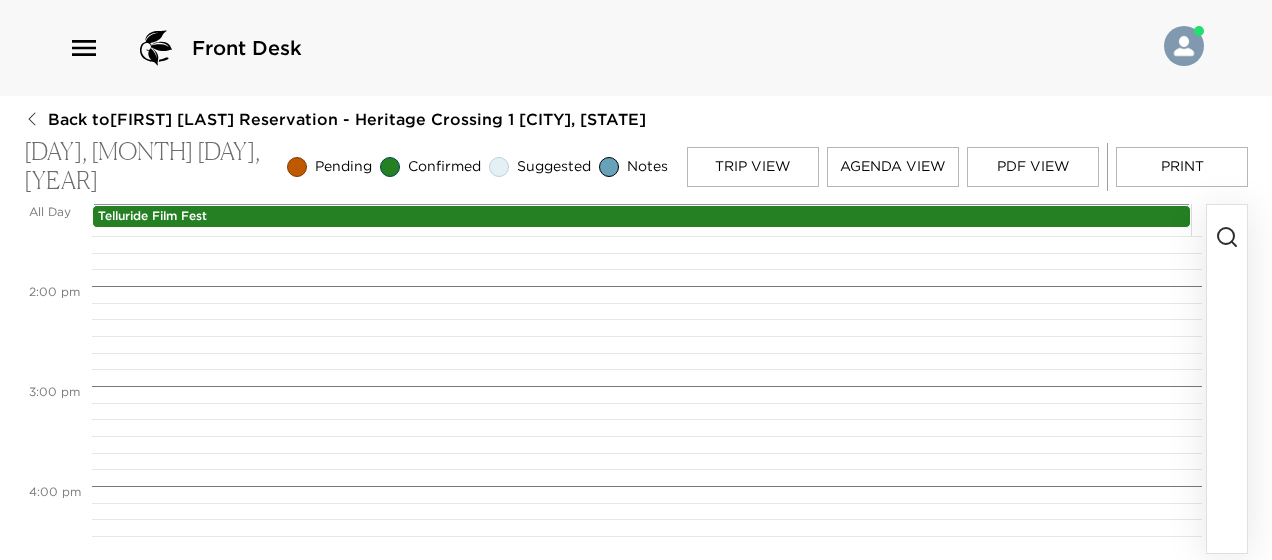click on "Trip View" at bounding box center (753, 167) 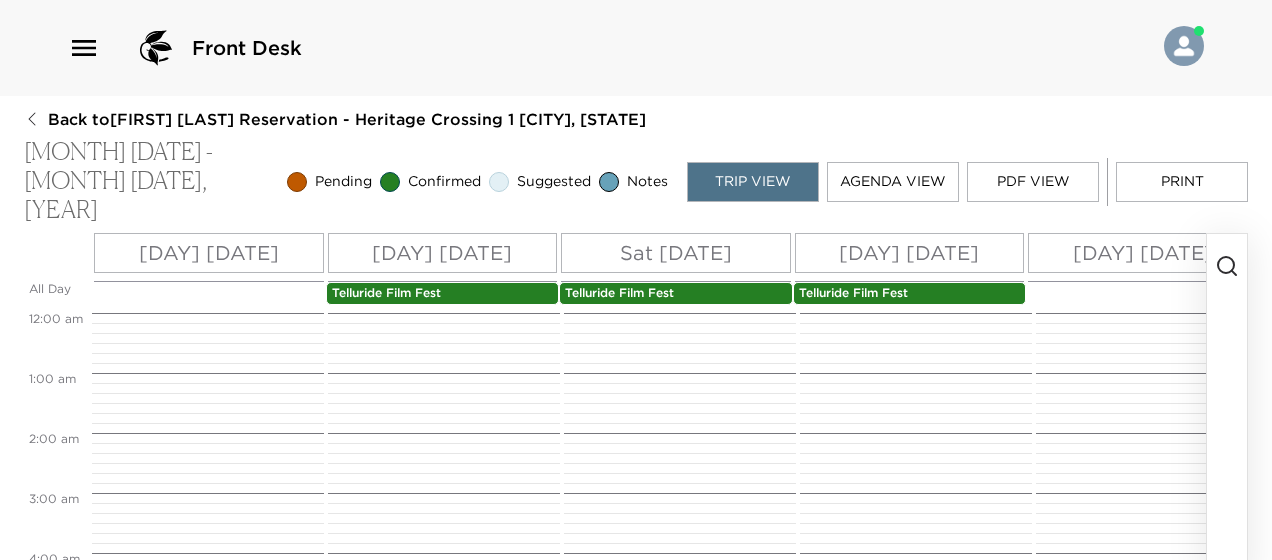 scroll, scrollTop: 960, scrollLeft: 0, axis: vertical 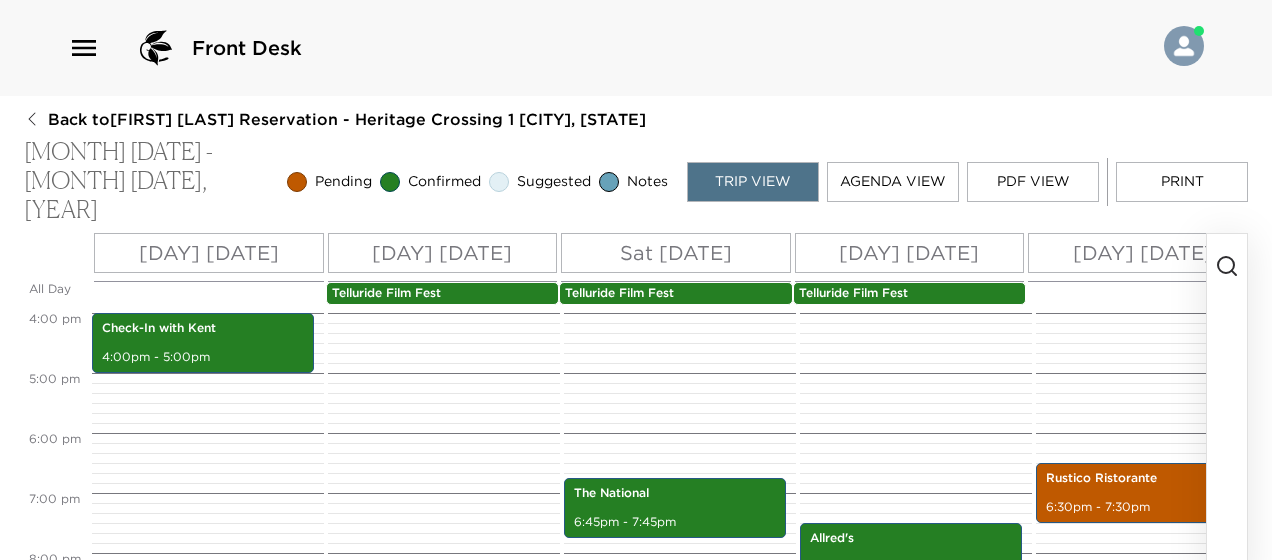 click on "[DAY] [DATE]" at bounding box center [1143, 253] 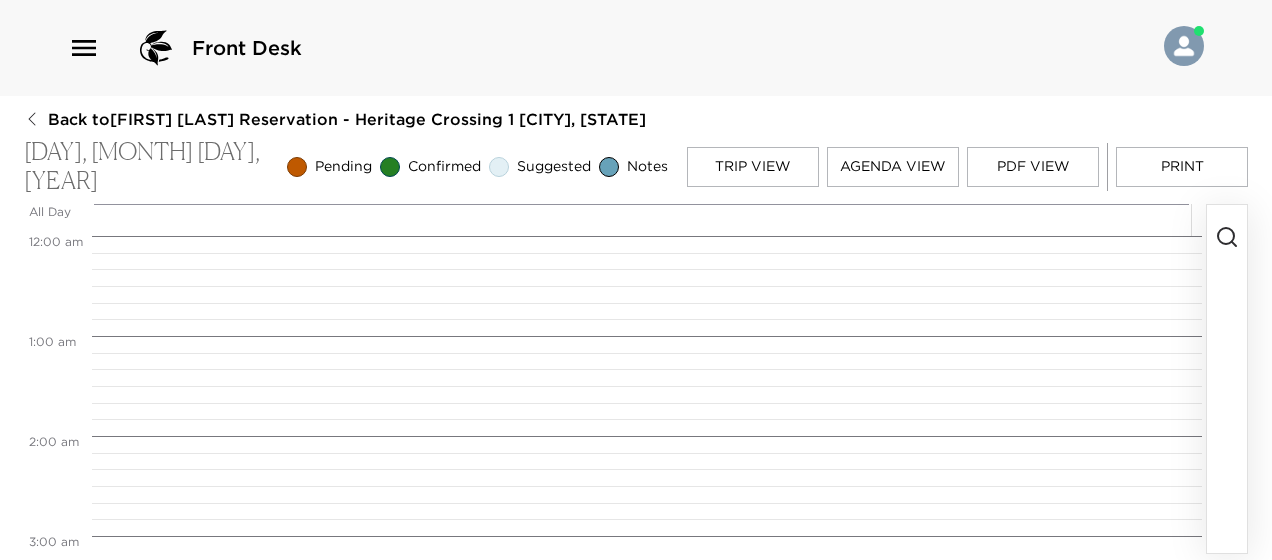 scroll, scrollTop: 1850, scrollLeft: 0, axis: vertical 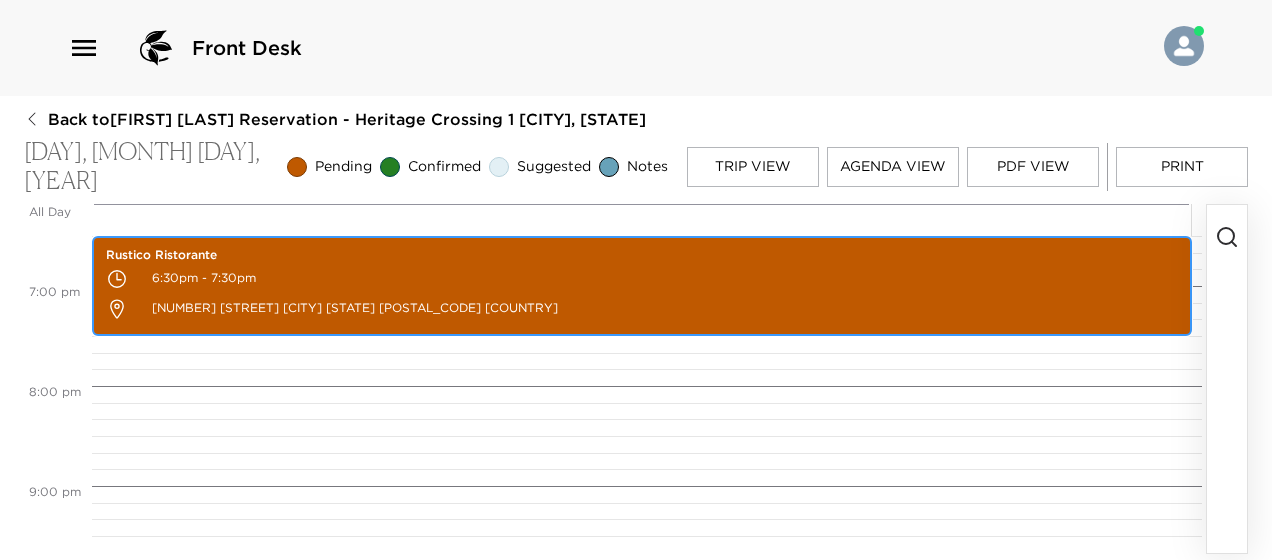 click on "6:30pm - 7:30pm" at bounding box center (642, 279) 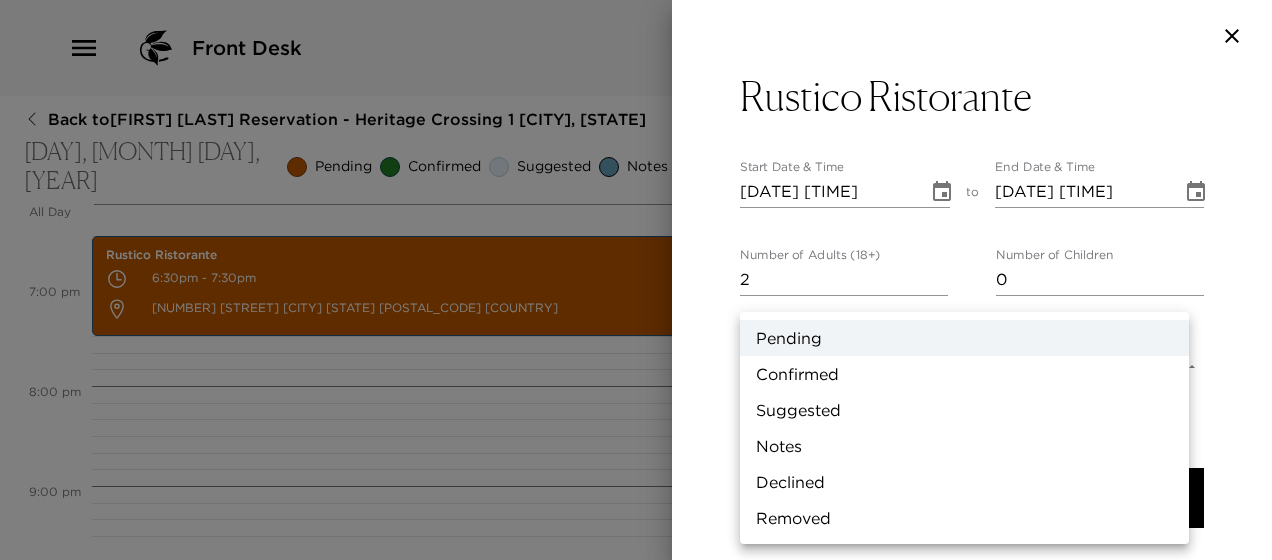 scroll, scrollTop: 16, scrollLeft: 0, axis: vertical 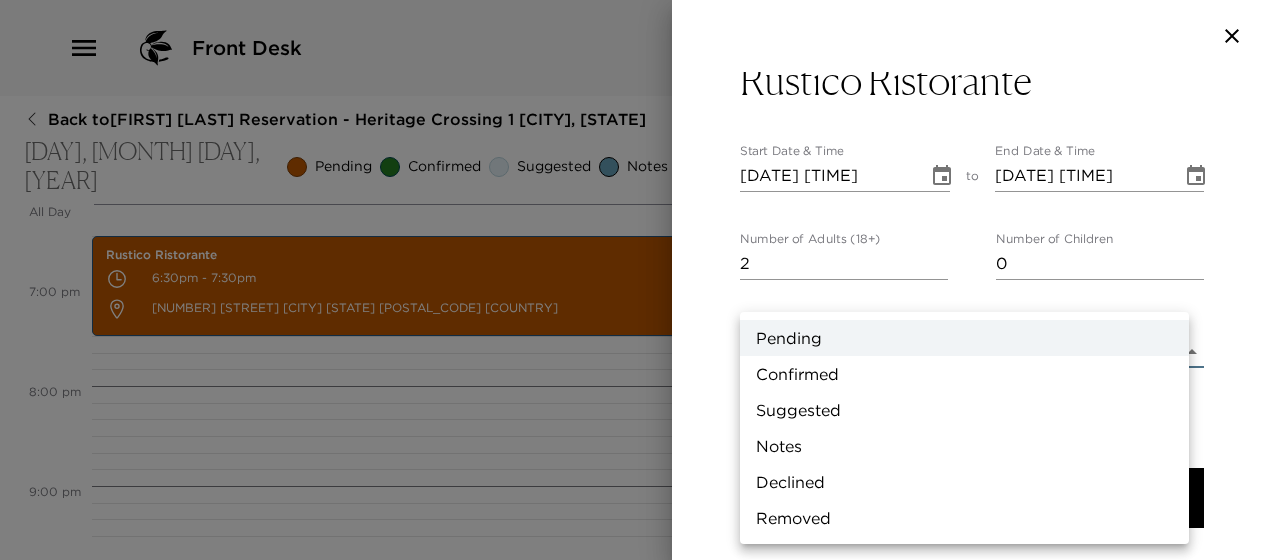 click on "Front Desk Back to  [FIRST] [LAST] Reservation - Heritage Crossing 1 [CITY], [STATE] [DAY], [MONTH] [YEAR] Pending Confirmed Suggested Notes Trip View Agenda View PDF View Print All Day [DAY] [DATE_RANGE] [TIME_GRID] Rustico Ristorante [TIME_RANGE] [NUMBER] [STREET]
[CITY] [STATE] [POSTAL_CODE]
[COUNTRY] Rustico Ristorante Start Date & Time [DATE] [TIME] to End Date & Time [DATE] [TIME] Number of Adults (18+) 2 Number of Children 0 Status Pending Pending Hide From Member Request Transportation Concierge Notes At Rustico, you will find traditional Italian fare comprised of family recipes that have remained unchanged for generations. Please allow a 15 minute Gondola ride and a 10 minute walk to Rustico. Helpful Hint: Be sure to try one of their great old fashioned Italian oven cooked pizzas. x Cost ​ x" at bounding box center (636, 280) 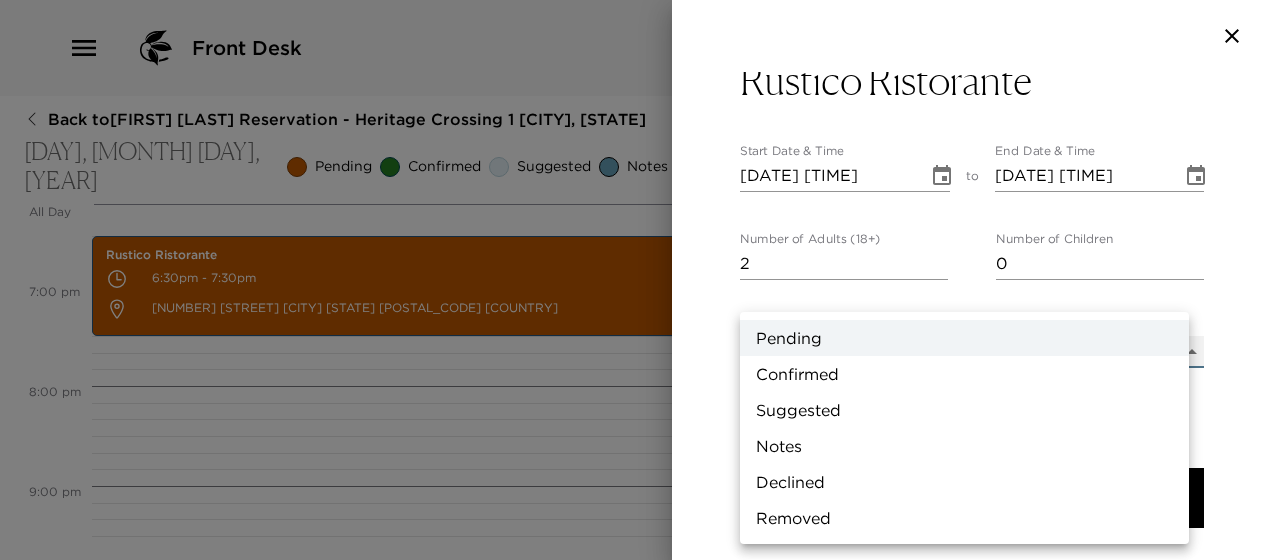 type on "Confirmed" 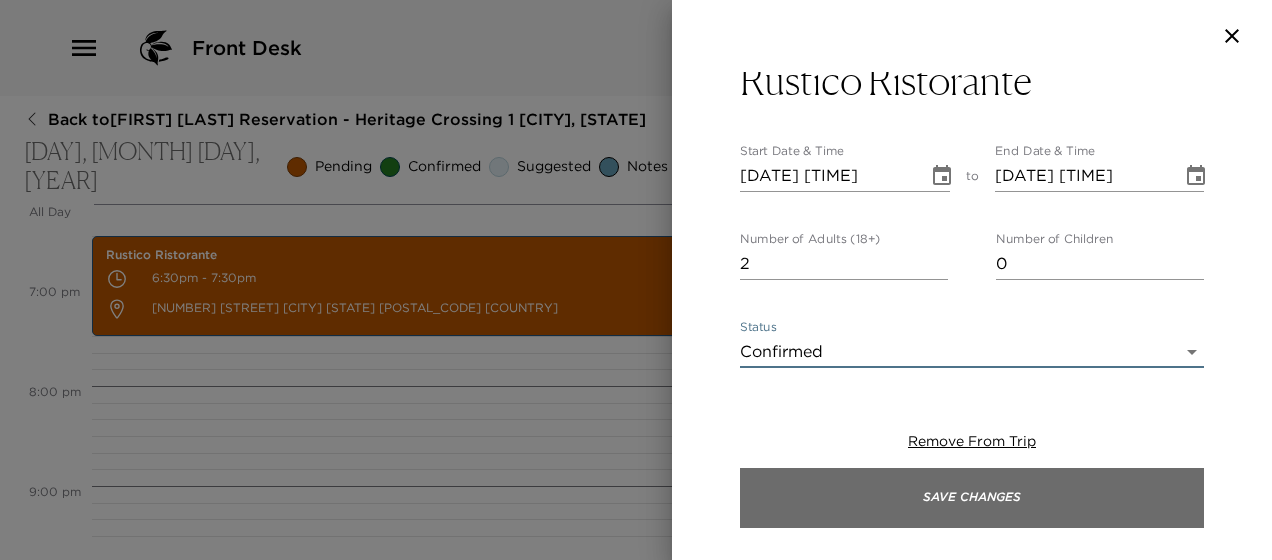 click on "Save Changes" at bounding box center (972, 498) 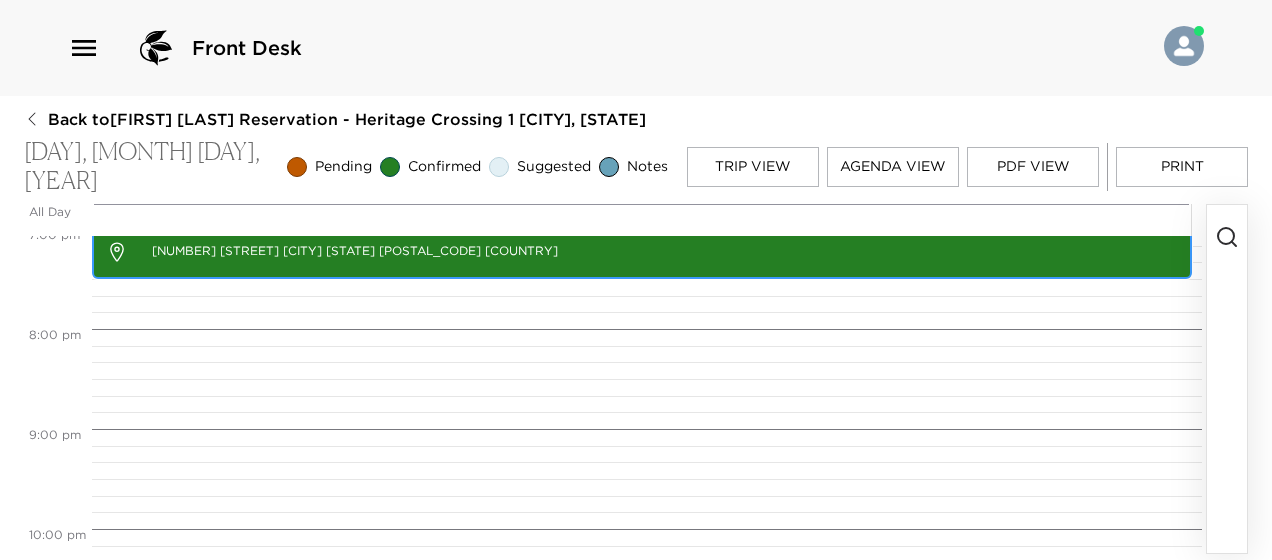 scroll, scrollTop: 1950, scrollLeft: 0, axis: vertical 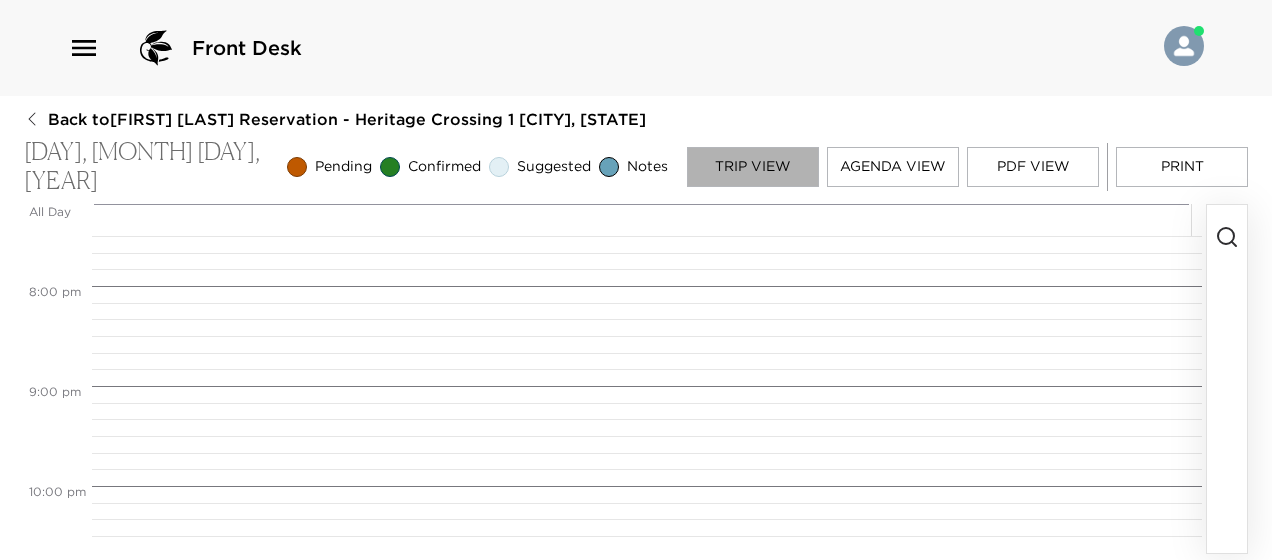 click on "Trip View" at bounding box center [753, 167] 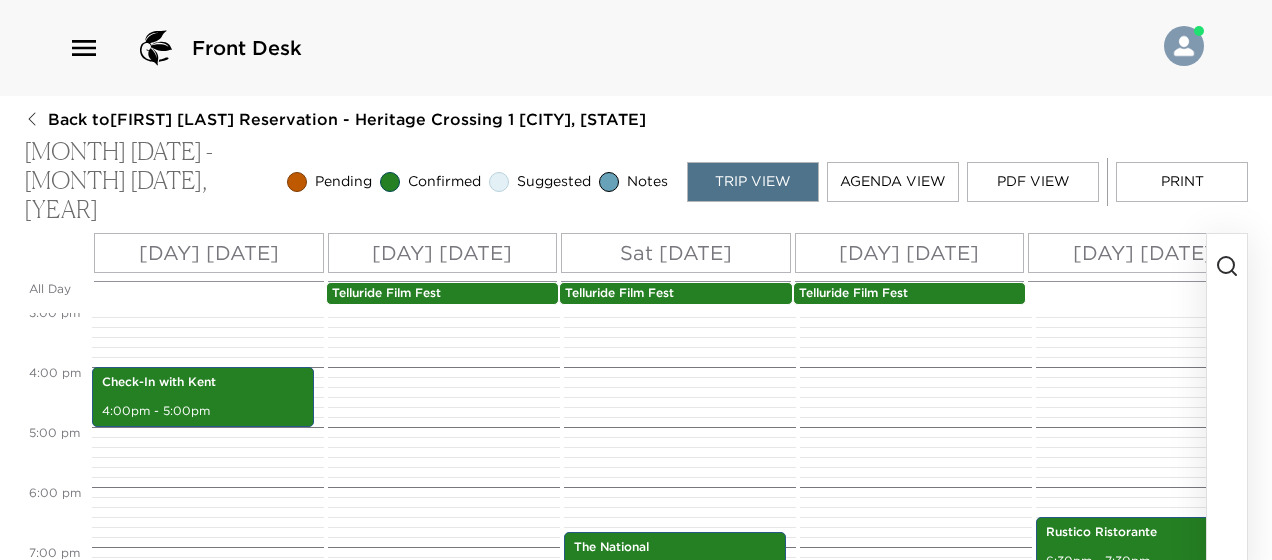 scroll, scrollTop: 900, scrollLeft: 0, axis: vertical 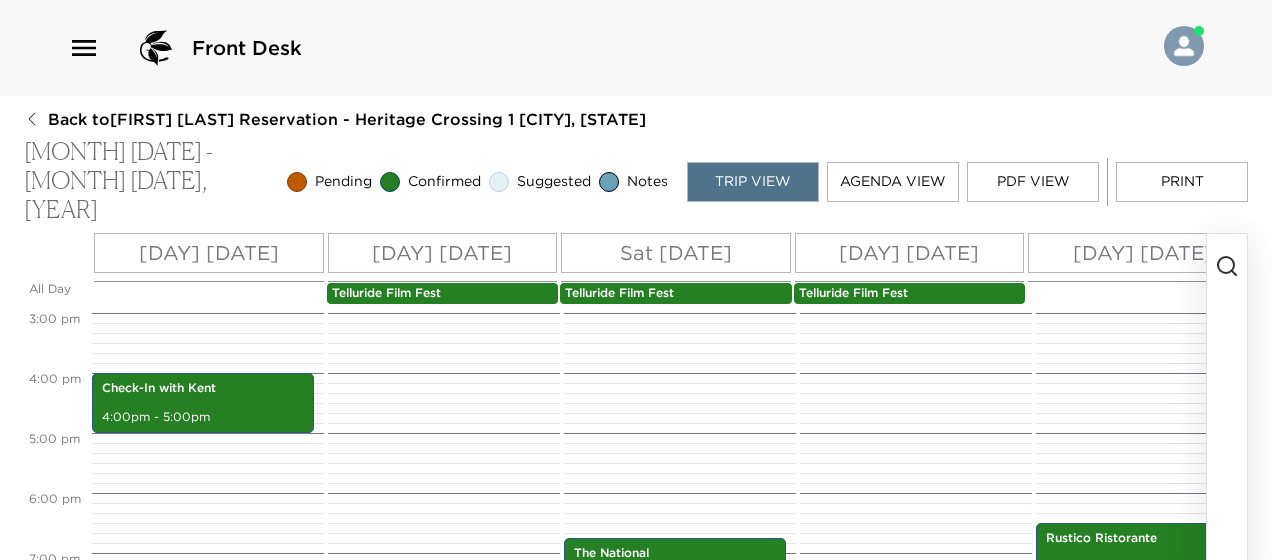 click on "Print" at bounding box center [1182, 182] 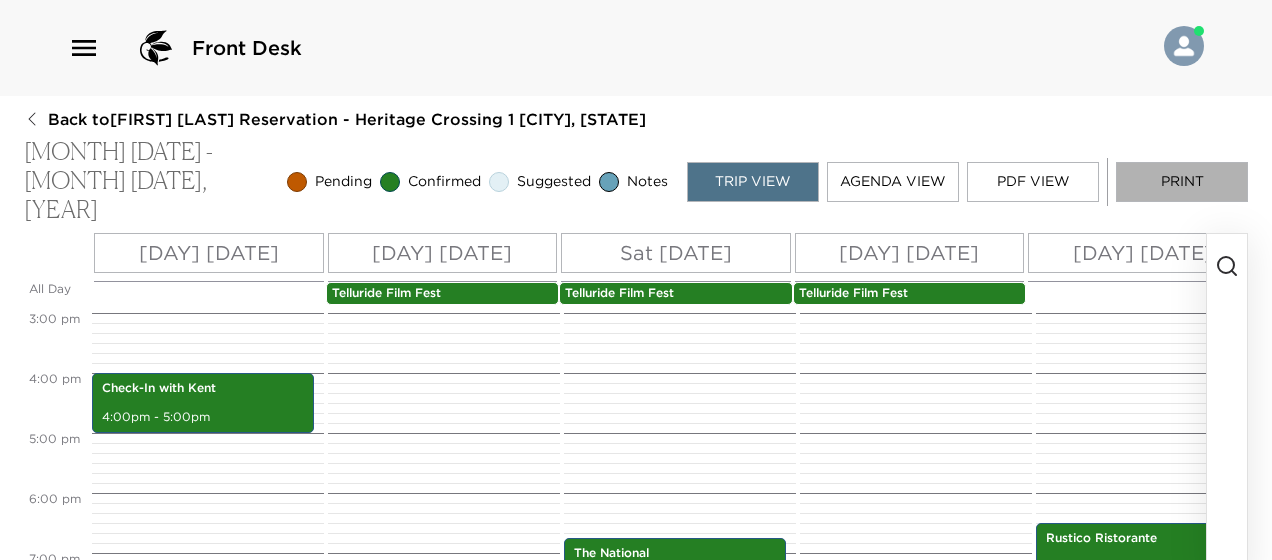 click on "Print" at bounding box center [1182, 182] 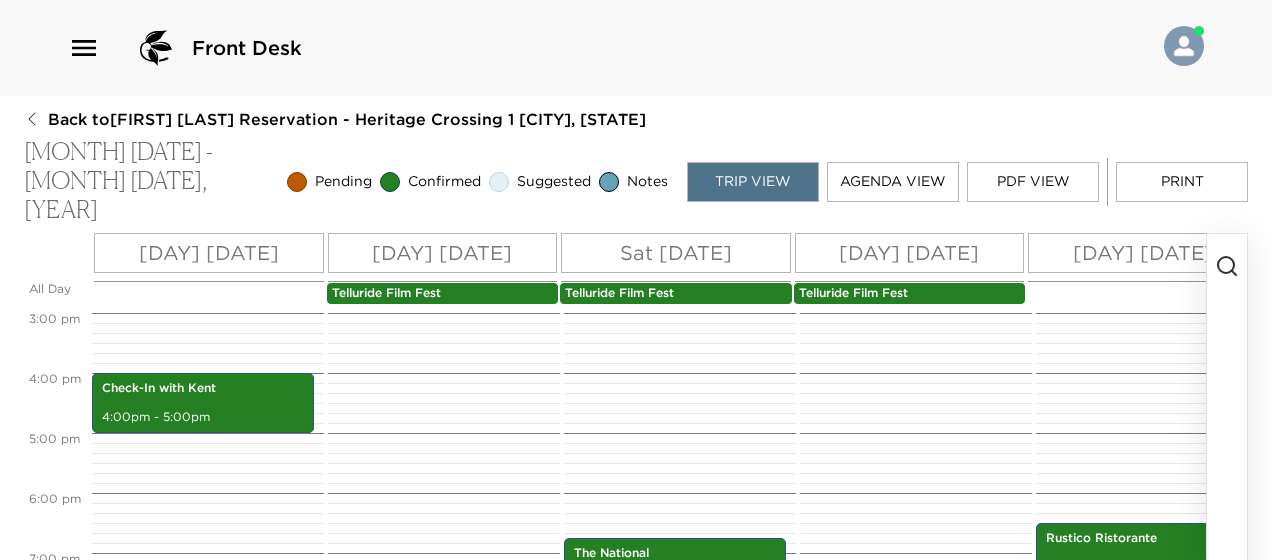 click on "Telluride Film Fest" at bounding box center [443, 293] 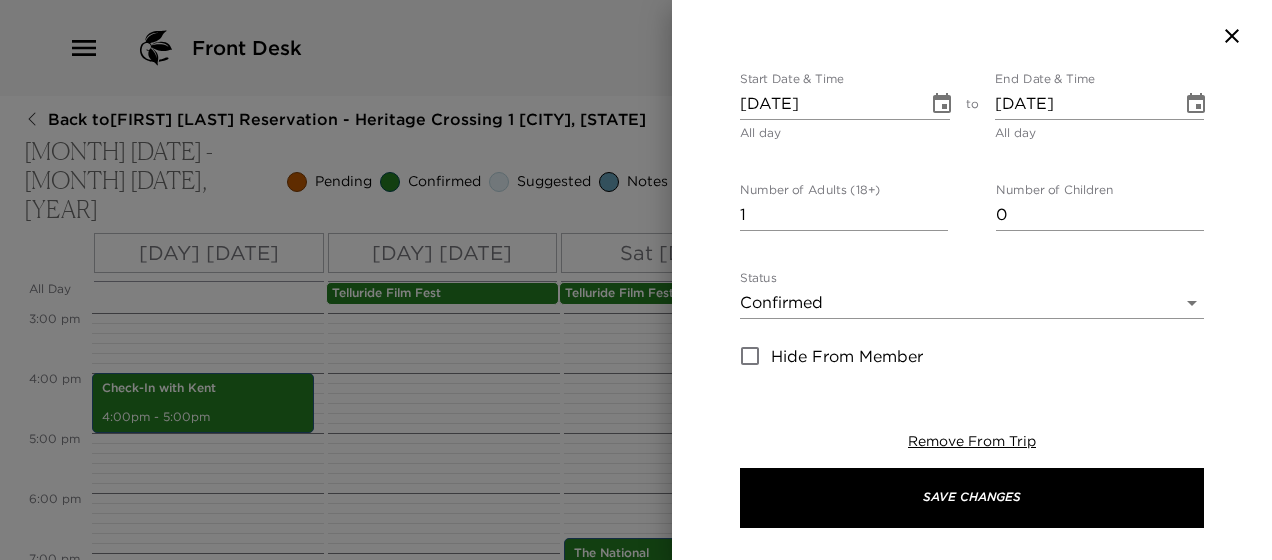 scroll, scrollTop: 200, scrollLeft: 0, axis: vertical 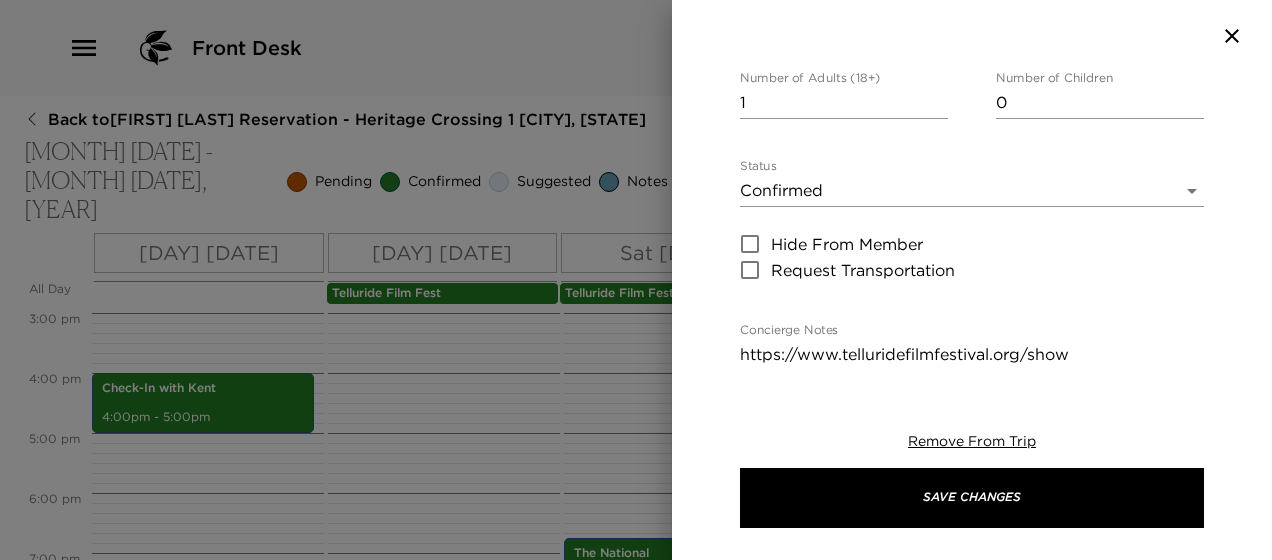 click on "Status Confirmed Confirmed" at bounding box center (972, 183) 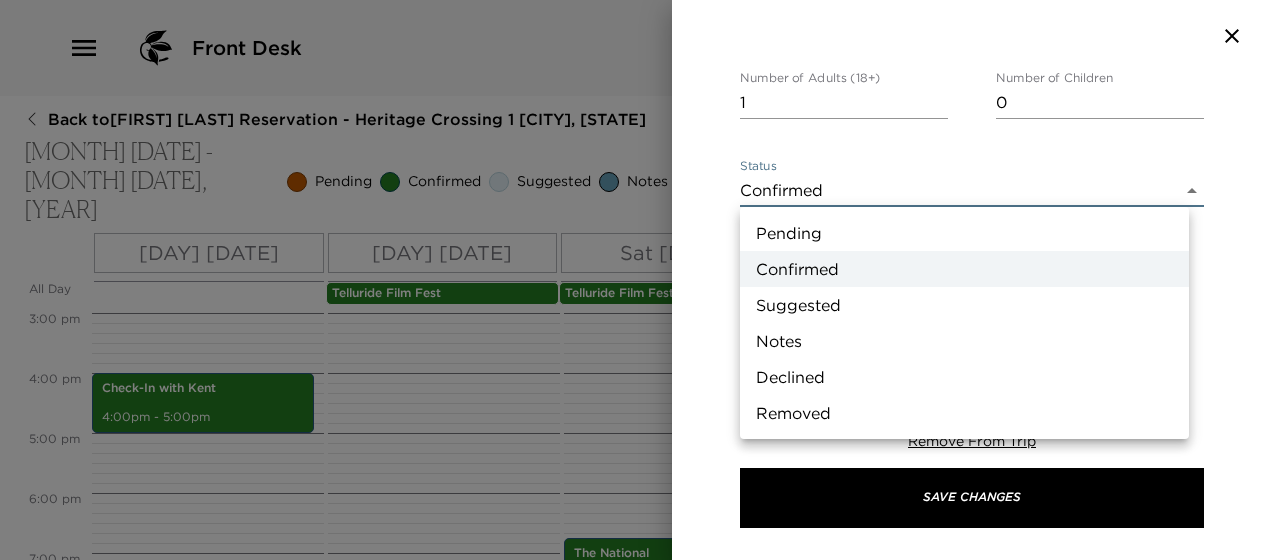 click on "Notes" at bounding box center (964, 341) 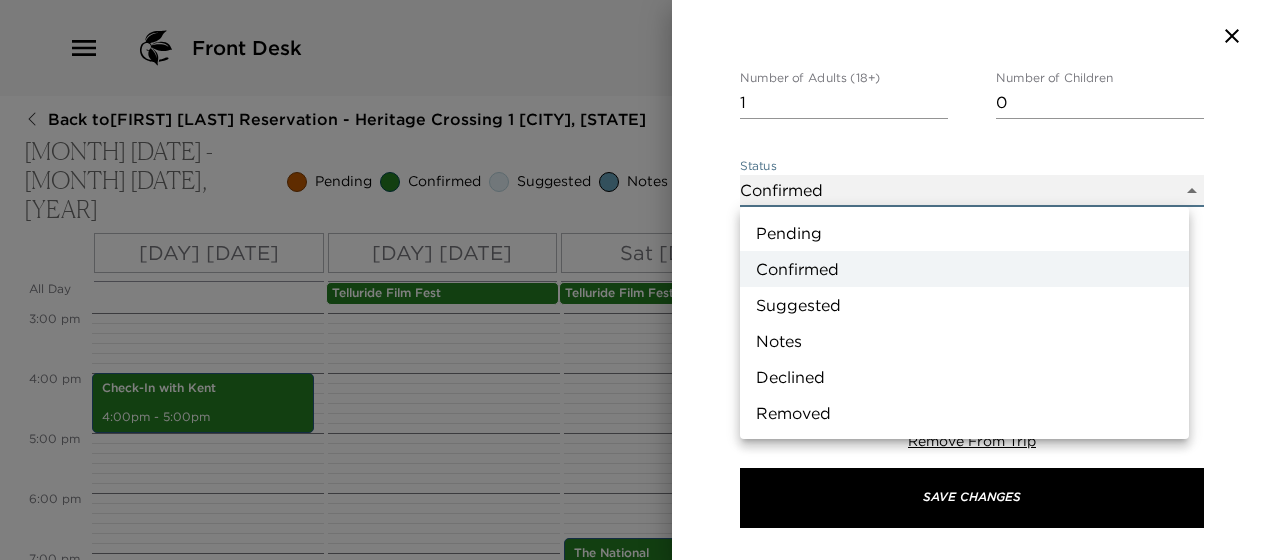 type on "Concierge Note" 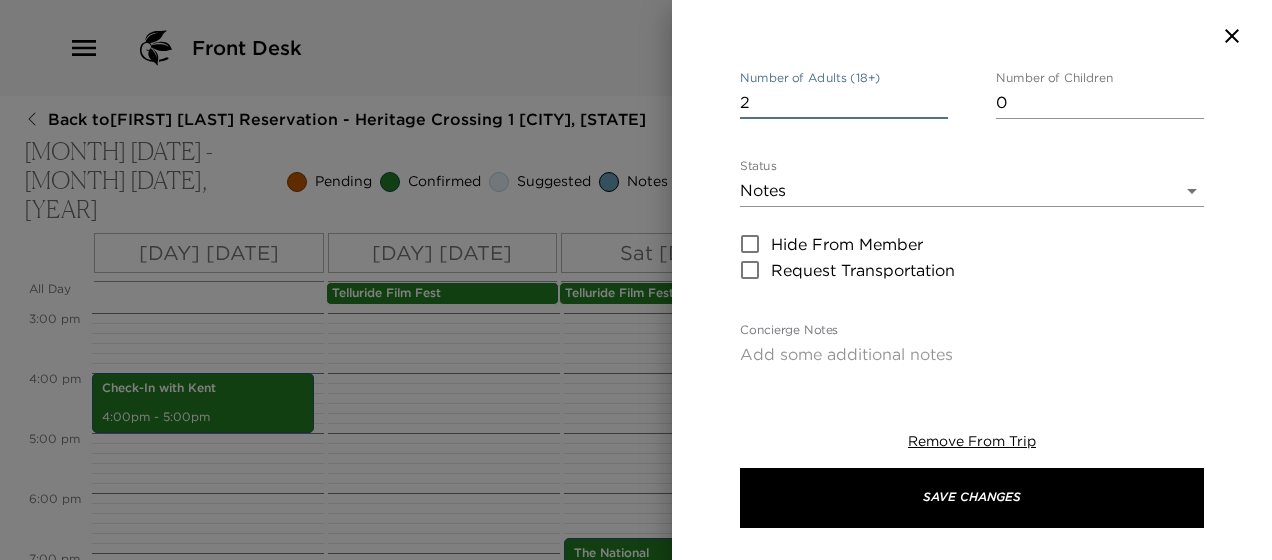type on "2" 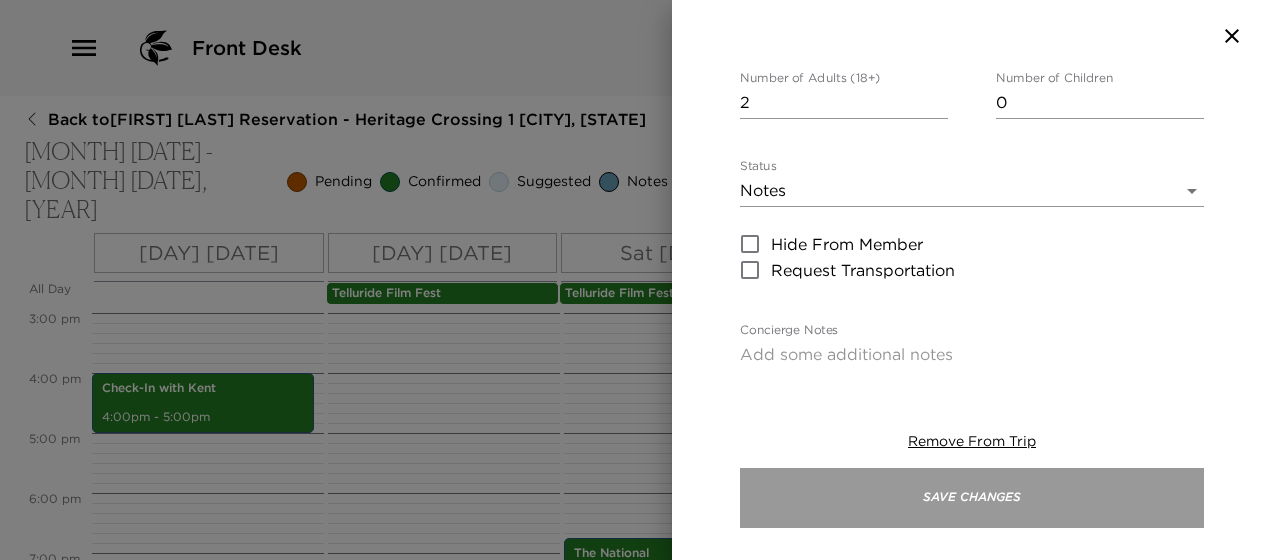 click on "Save Changes" at bounding box center [972, 498] 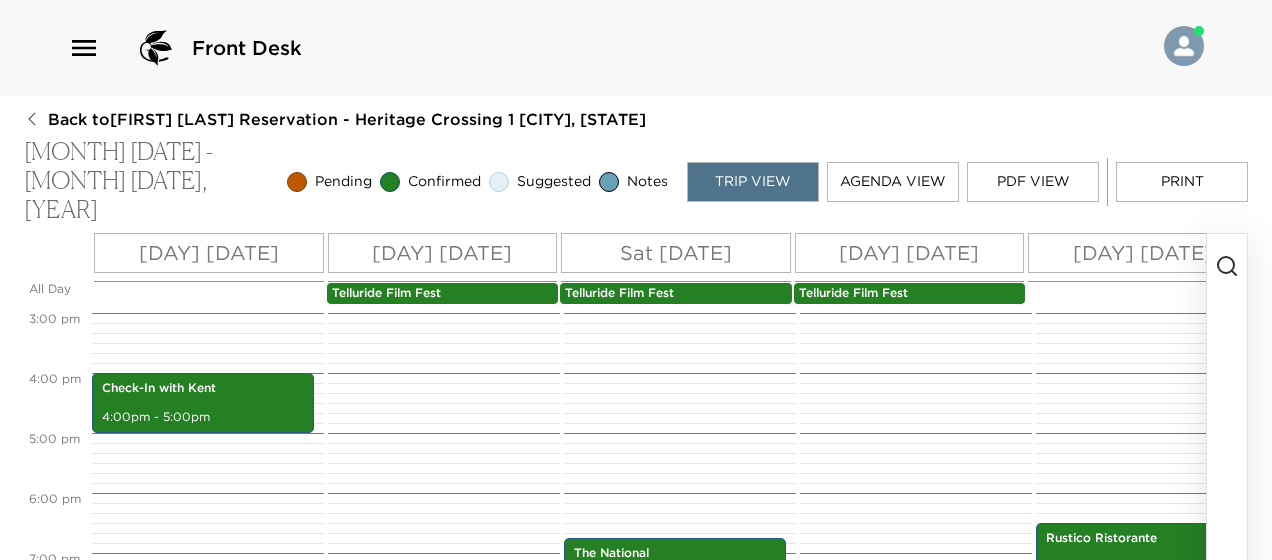 click on "Telluride Film Fest" at bounding box center (443, 293) 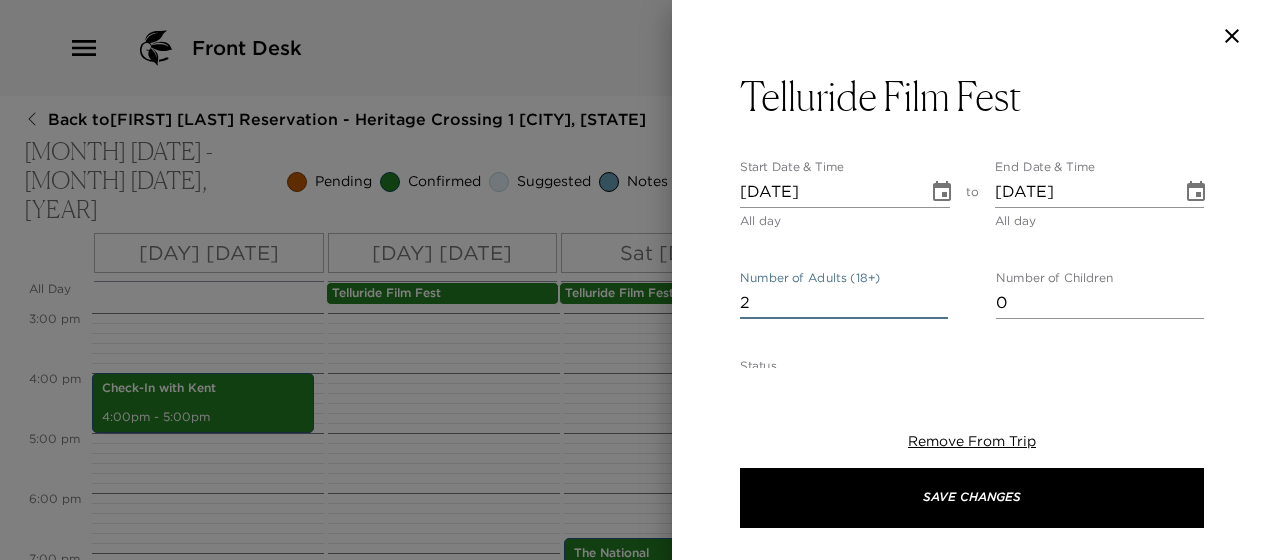 type on "2" 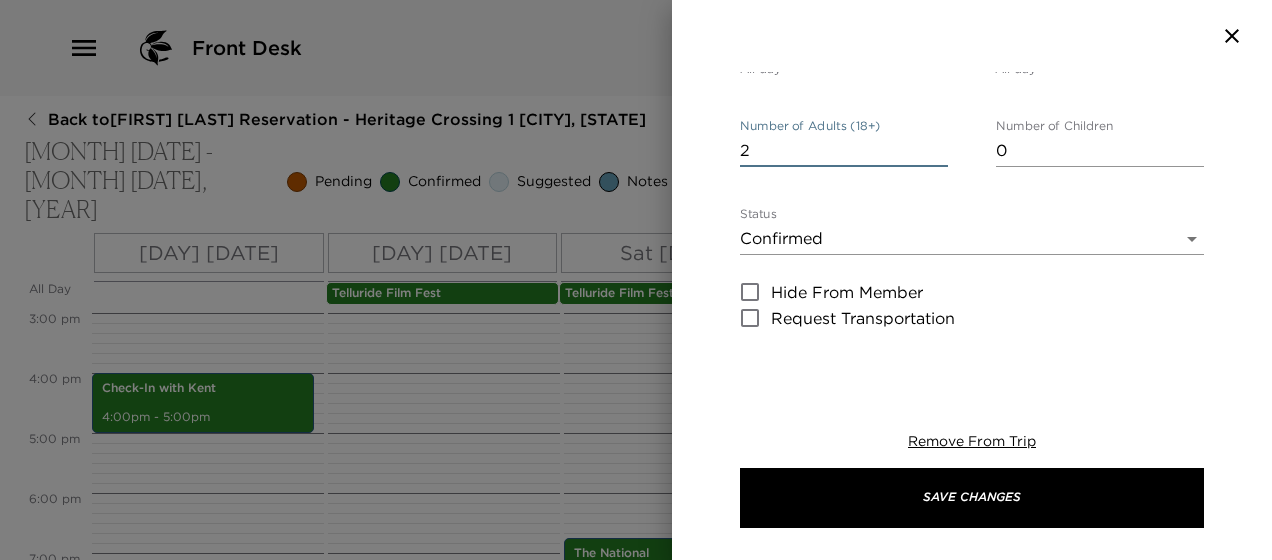 scroll, scrollTop: 200, scrollLeft: 0, axis: vertical 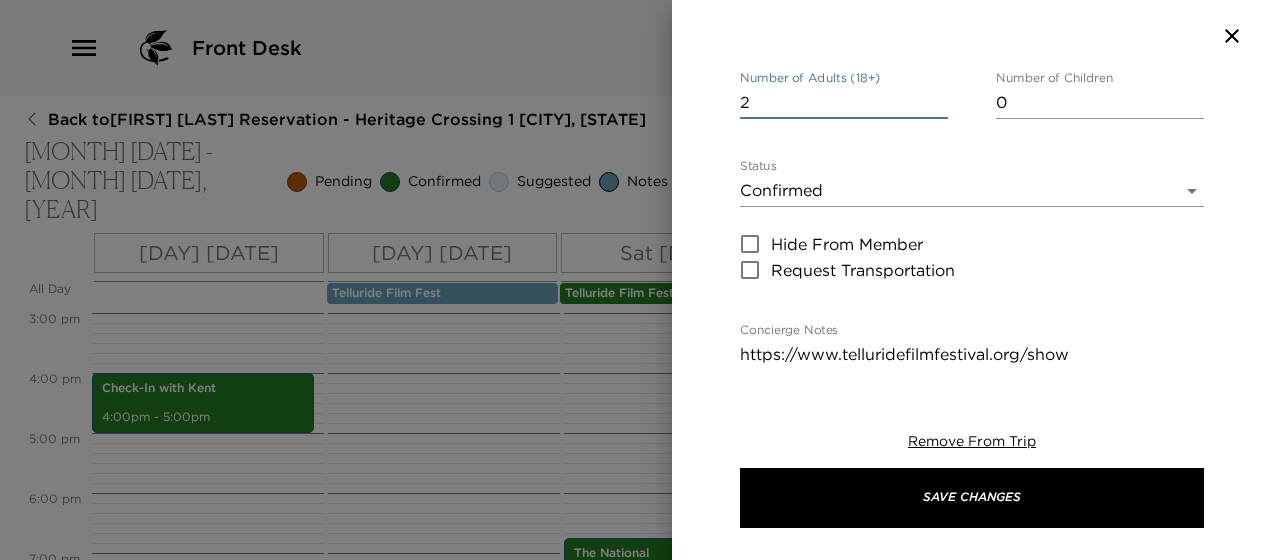 click on "Front Desk Back to  [FIRST] [LAST] Reservation - Heritage Crossing 1 [CITY], [STATE] [DATE_RANGE] Pending Confirmed Suggested Notes Trip View Agenda View PDF View Print All Day [DAY] [DATE_RANGE] [TIME_GRID] Check-In with Kent [TIME_RANGE] The National [TIME_RANGE] Allred's [TIME_RANGE] Rustico Ristorante [TIME_RANGE] [CITY] Film Fest Start Date & Time [DATE] All day to End Date & Time [DATE] All day Number of Adults (18+) 2 Number of Children 0 Status Confirmed Confirmed Hide From Member Request Transportation Concierge Notes https://www.telluridefilmfestival.org/show x Cost ​ x Address ​ [NUMBER] [STREET]
[CITY] [STATE] [POSTAL_CODE]
[COUNTRY] x Phone Number ​" at bounding box center (636, 280) 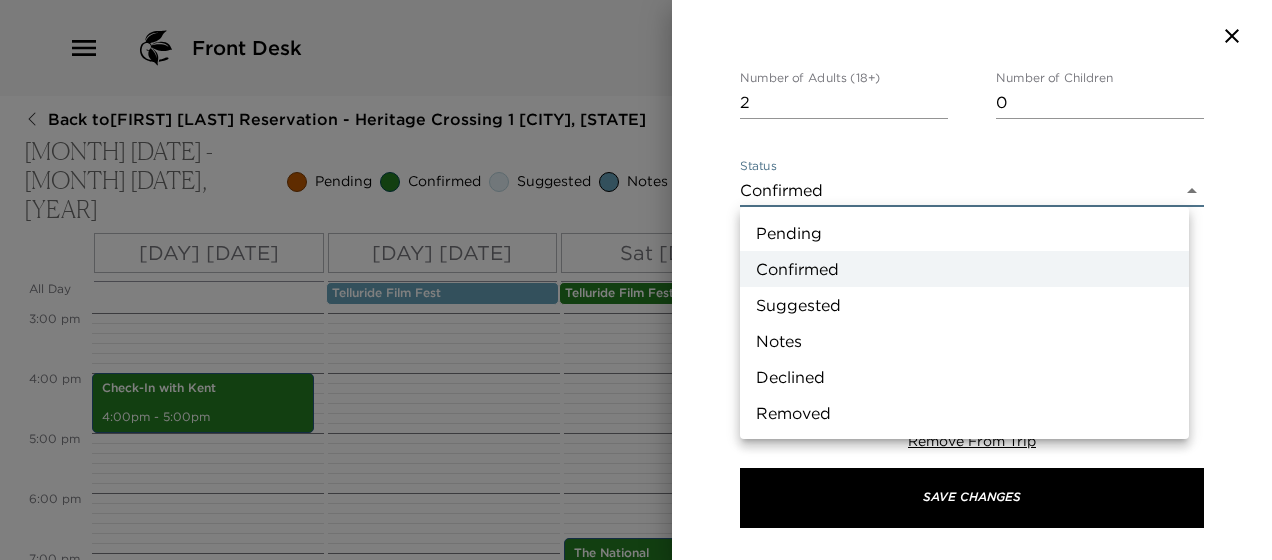click on "Notes" at bounding box center [964, 341] 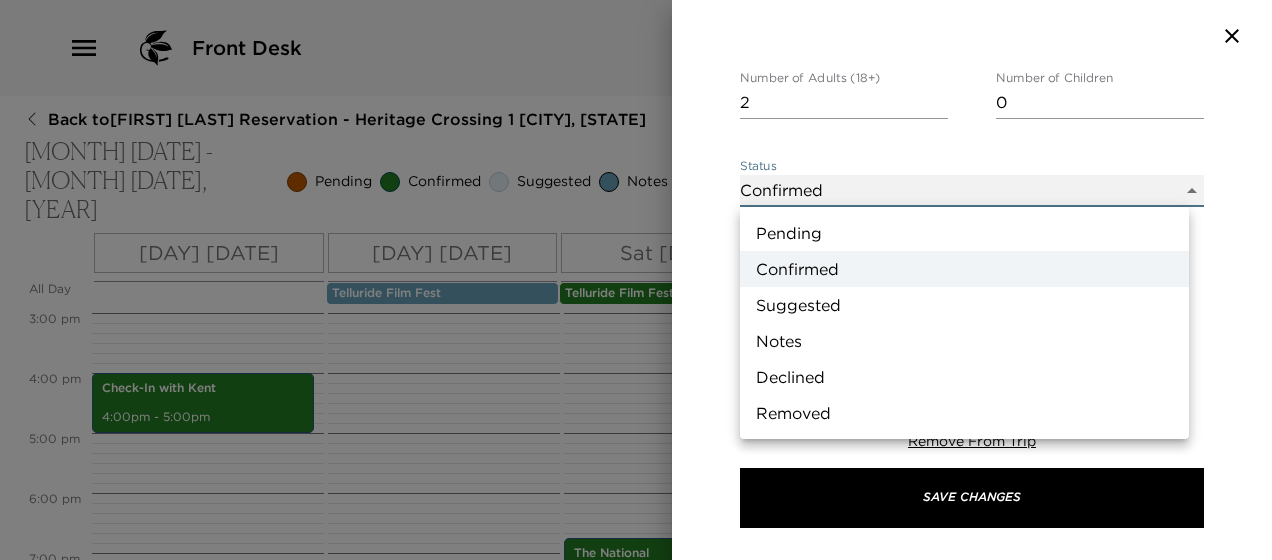 type on "Concierge Note" 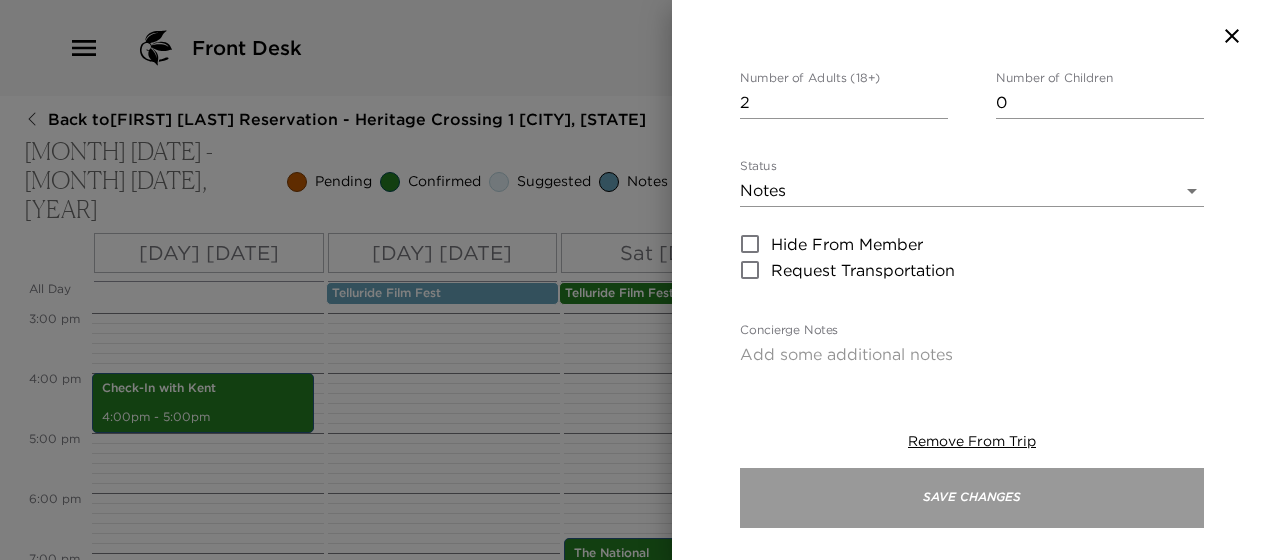 click on "Save Changes" at bounding box center [972, 498] 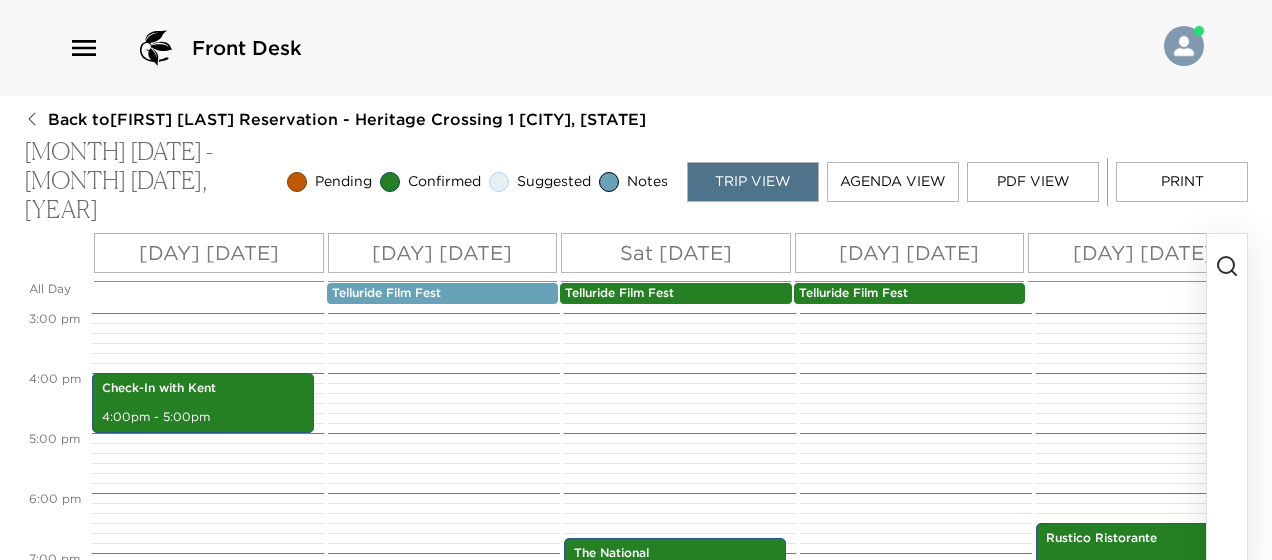 click on "Telluride Film Fest" at bounding box center [676, 293] 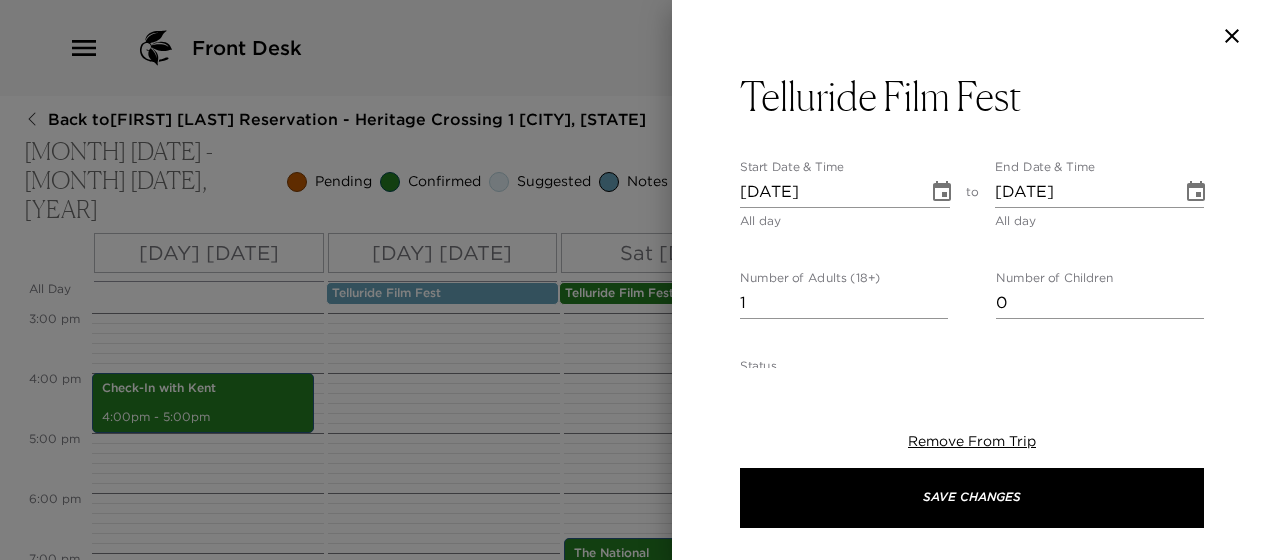 click on "[CITY] Film Fest Start Date & Time [DATE] All day to End Date & Time [DATE] All day Number of Adults (18+) 1 Number of Children 0 Status Confirmed Confirmed Hide From Member Request Transportation Concierge Notes https://www.telluridefilmfestival.org/show x Cost ​ x Address ​ [NUMBER] [STREET]
[CITY] [STATE] [POSTAL_CODE]
[COUNTRY] x Phone Number ​ [PHONE] Email ​ mail@telluridefilmfestival.org Website ​ Cancellation Policy ​ Recommended Attire ​ Age Range ​ Remove From Trip Save Changes" at bounding box center (972, 696) 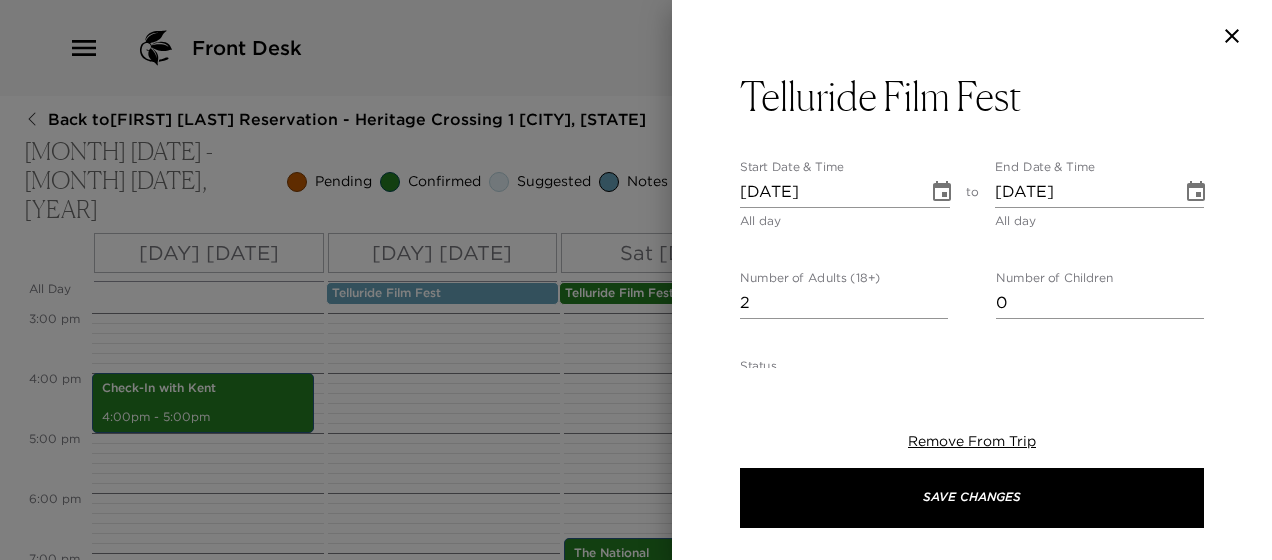 type on "2" 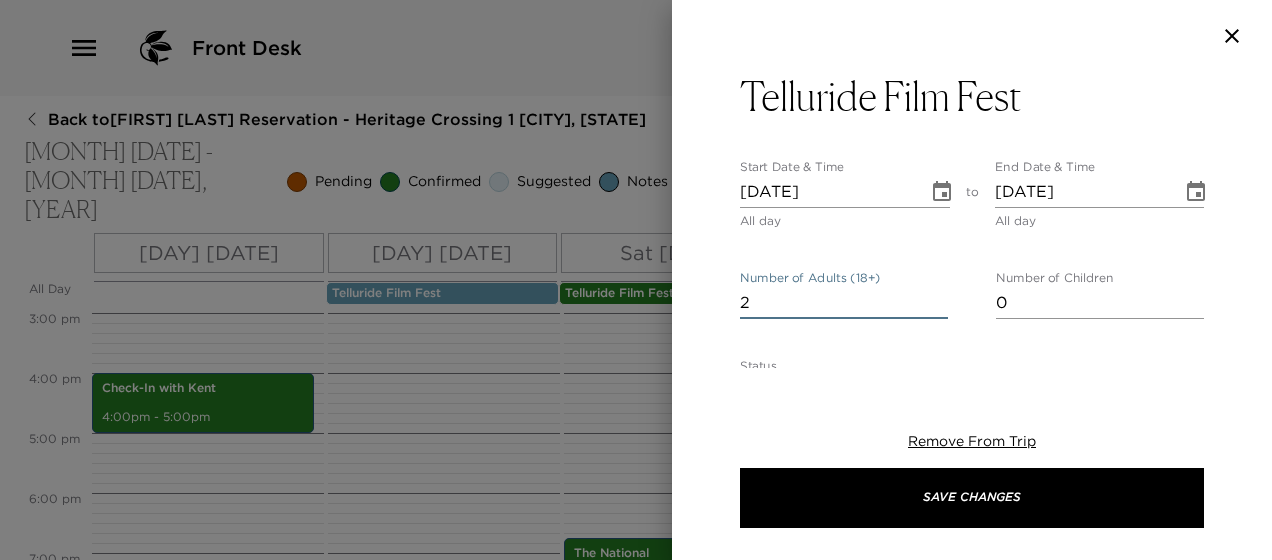 click on "[CITY] Film Fest Start Date & Time [DATE] All day to End Date & Time [DATE] All day Number of Adults (18+) 2 Number of Children 0 Status Confirmed Confirmed Hide From Member Request Transportation Concierge Notes https://www.telluridefilmfestival.org/show x Cost ​ x Address ​ [NUMBER] [STREET]
[CITY] [STATE] [POSTAL_CODE]
[COUNTRY] x Phone Number ​ [PHONE] Email ​ mail@telluridefilmfestival.org Website ​ Cancellation Policy ​ Recommended Attire ​ Age Range ​ Remove From Trip Save Changes" at bounding box center [972, 696] 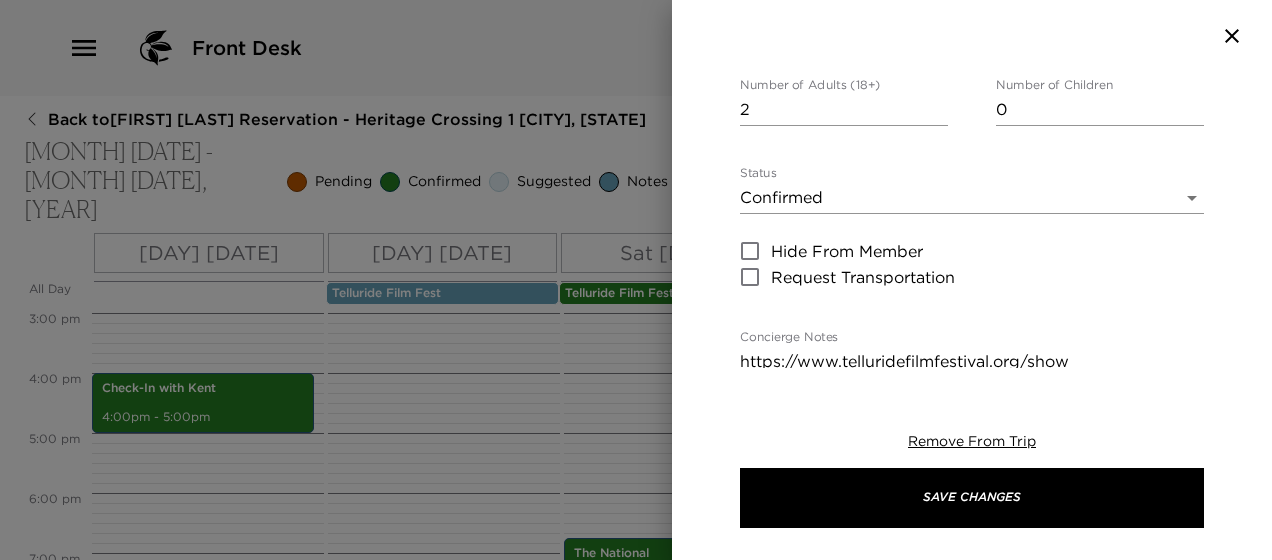 scroll, scrollTop: 200, scrollLeft: 0, axis: vertical 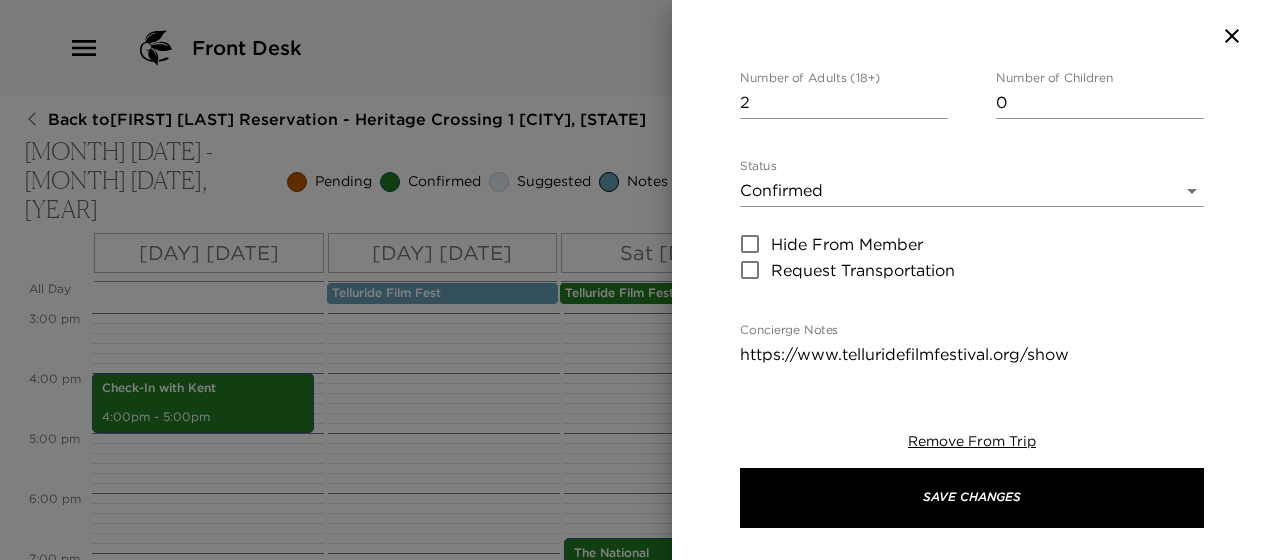 click on "Front Desk Back to  [FIRST] [LAST] Reservation - Heritage Crossing 1 [CITY], [STATE] [DATE_RANGE] Pending Confirmed Suggested Notes Trip View Agenda View PDF View Print All Day [DAY] [DATE_RANGE] [TIME_GRID] Check-In with Kent [TIME_RANGE] The National [TIME_RANGE] Allred's [TIME_RANGE] Rustico Ristorante [TIME_RANGE] [CITY] Film Fest Start Date & Time [DATE] All day to End Date & Time [DATE] All day Number of Adults (18+) 2 Number of Children 0 Status Confirmed Confirmed Hide From Member Request Transportation Concierge Notes https://www.telluridefilmfestival.org/show x Cost ​ x Address ​ [NUMBER] [STREET]
[CITY] [STATE] [POSTAL_CODE]
[COUNTRY] x Phone Number ​" at bounding box center [636, 280] 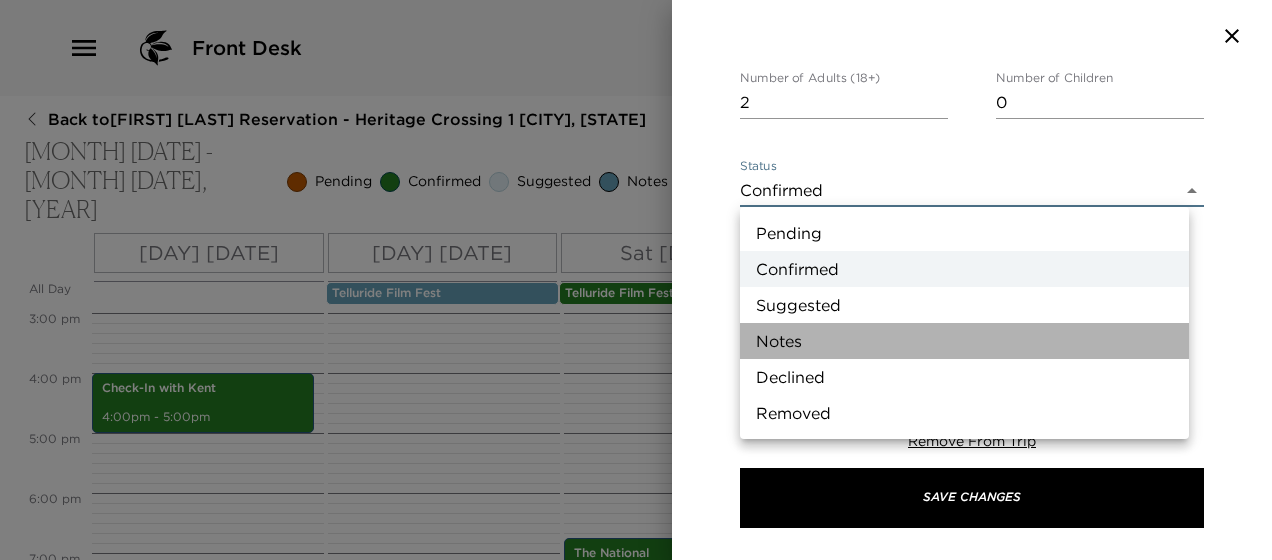 click on "Notes" at bounding box center (964, 341) 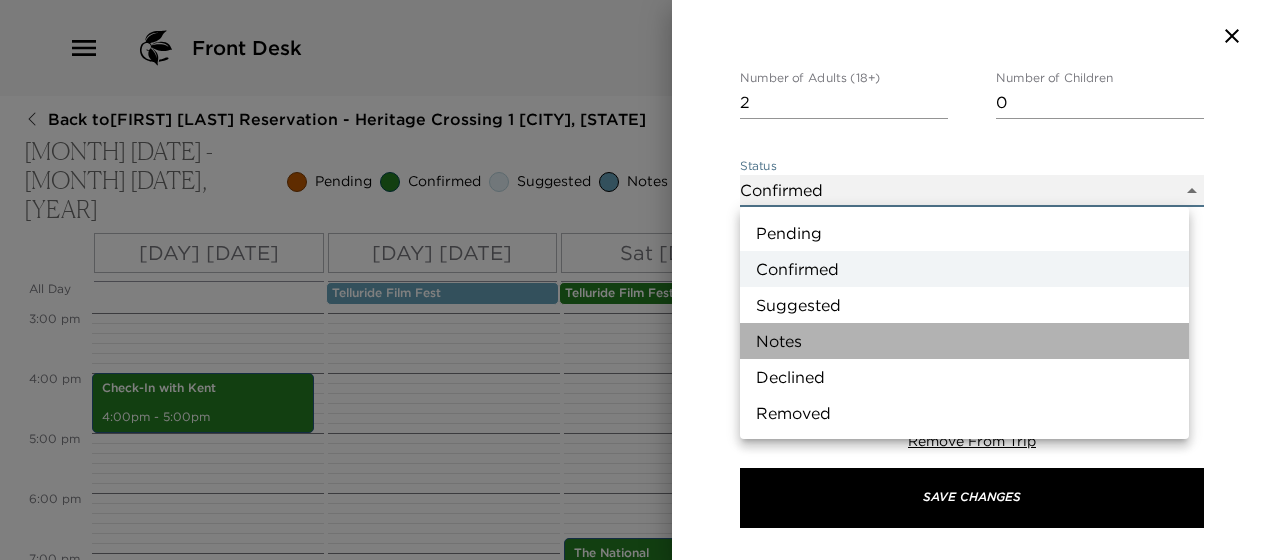 type on "Concierge Note" 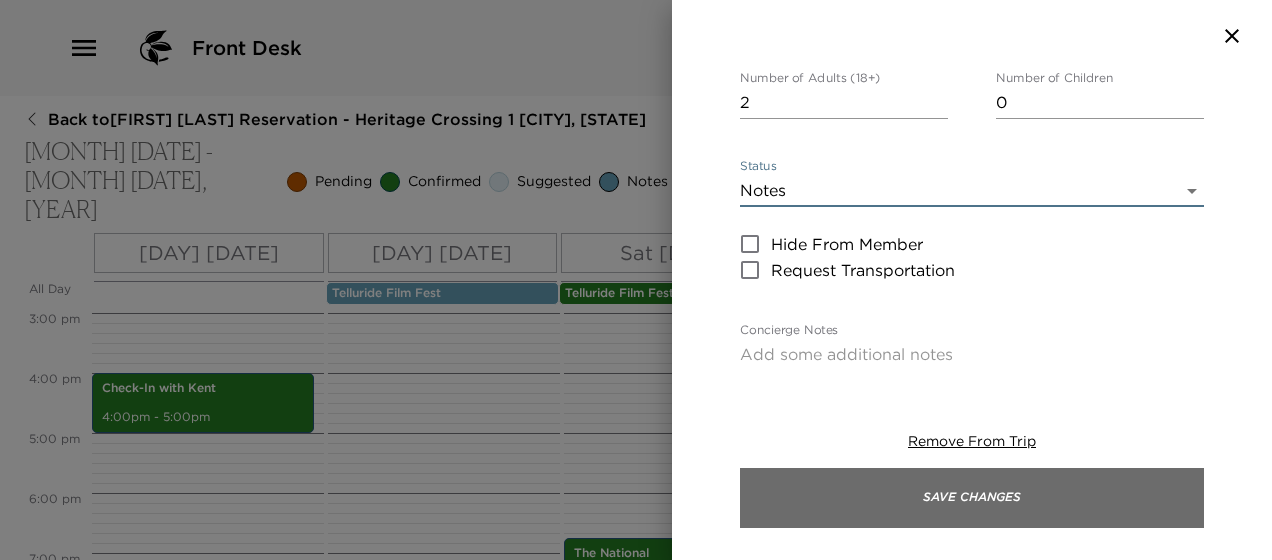 click on "Save Changes" at bounding box center [972, 498] 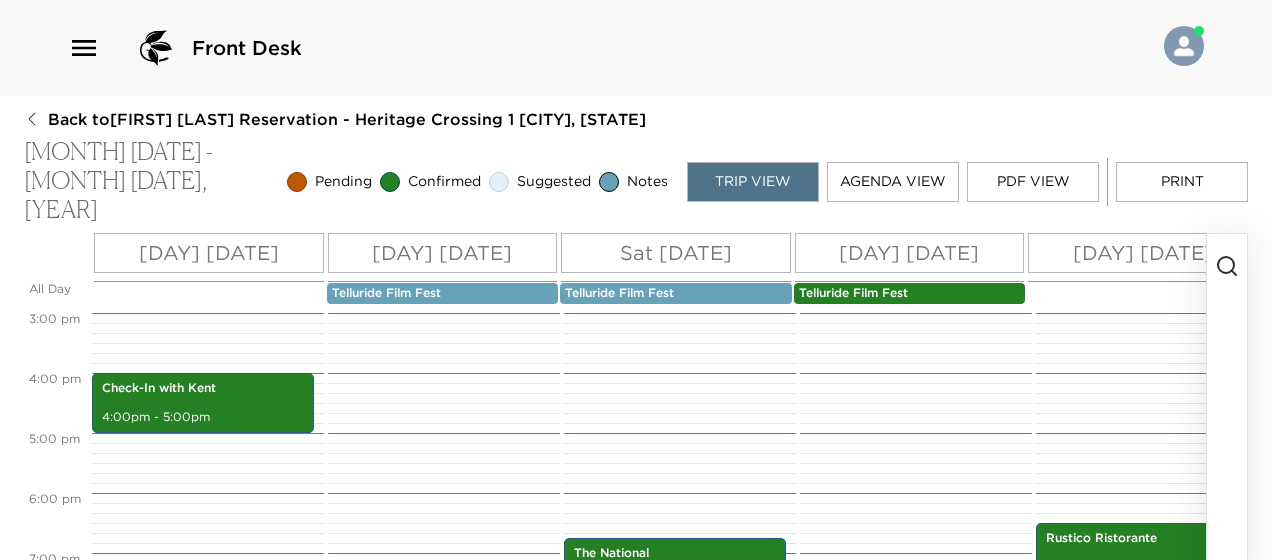 click on "Telluride Film Fest" at bounding box center [910, 293] 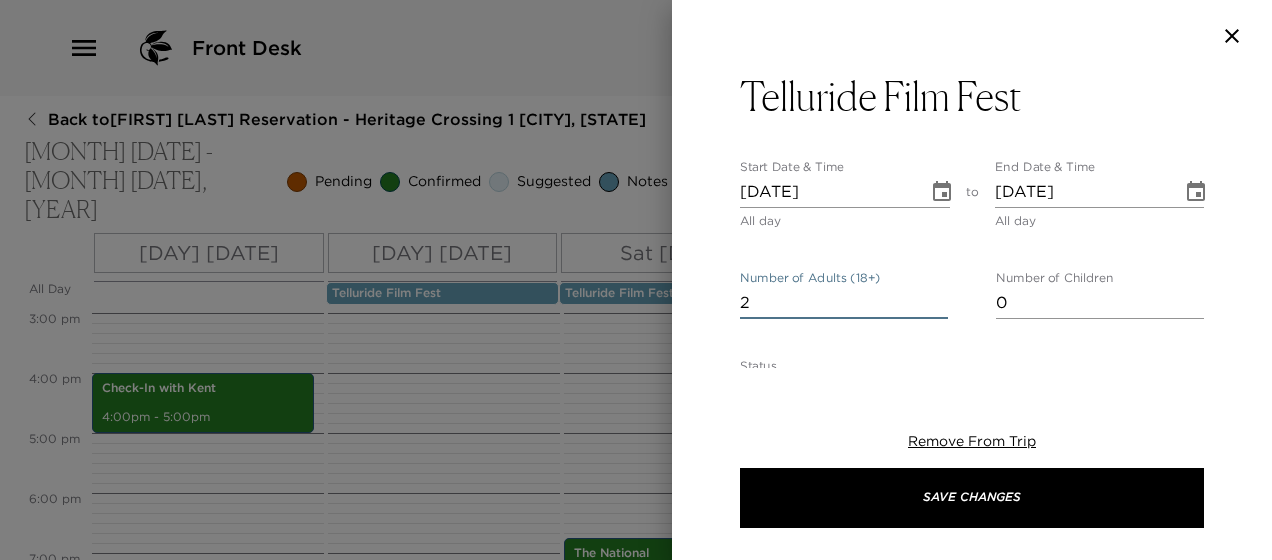 type on "2" 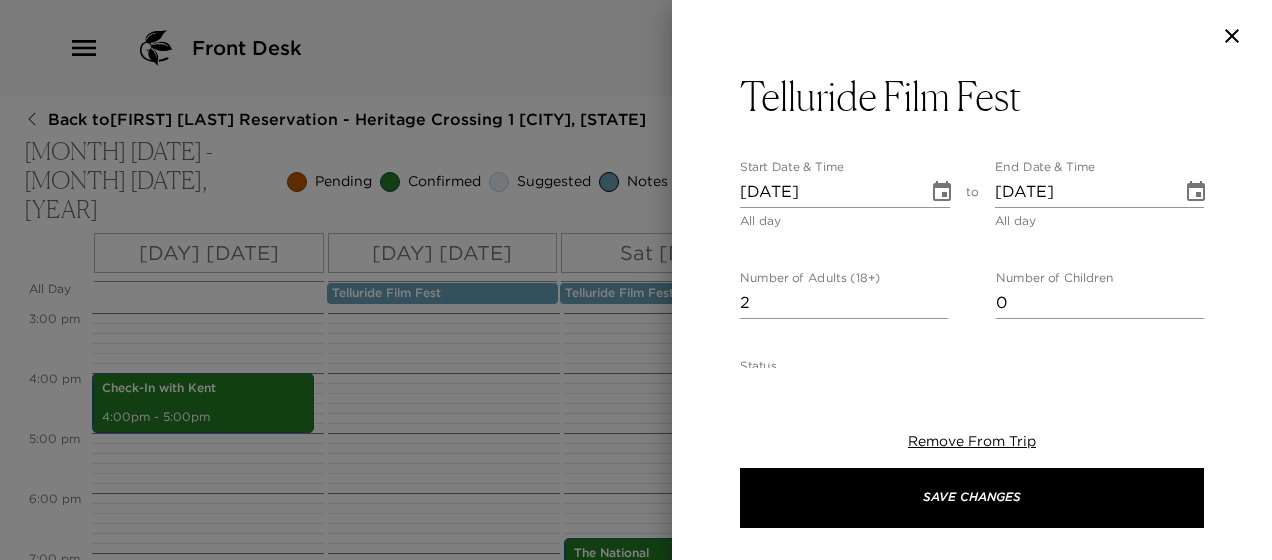 click on "[CITY] Film Fest Start Date & Time [DATE] All day to End Date & Time [DATE] All day Number of Adults (18+) 2 Number of Children 0 Status Confirmed Confirmed Hide From Member Request Transportation Concierge Notes https://www.telluridefilmfestival.org/show x Cost ​ x Address ​ [NUMBER] [STREET]
[CITY] [STATE] [POSTAL_CODE]
[COUNTRY] x Phone Number ​ [PHONE] Email ​ mail@telluridefilmfestival.org Website ​ Cancellation Policy ​ Recommended Attire ​ Age Range ​ Remove From Trip Save Changes" at bounding box center (972, 280) 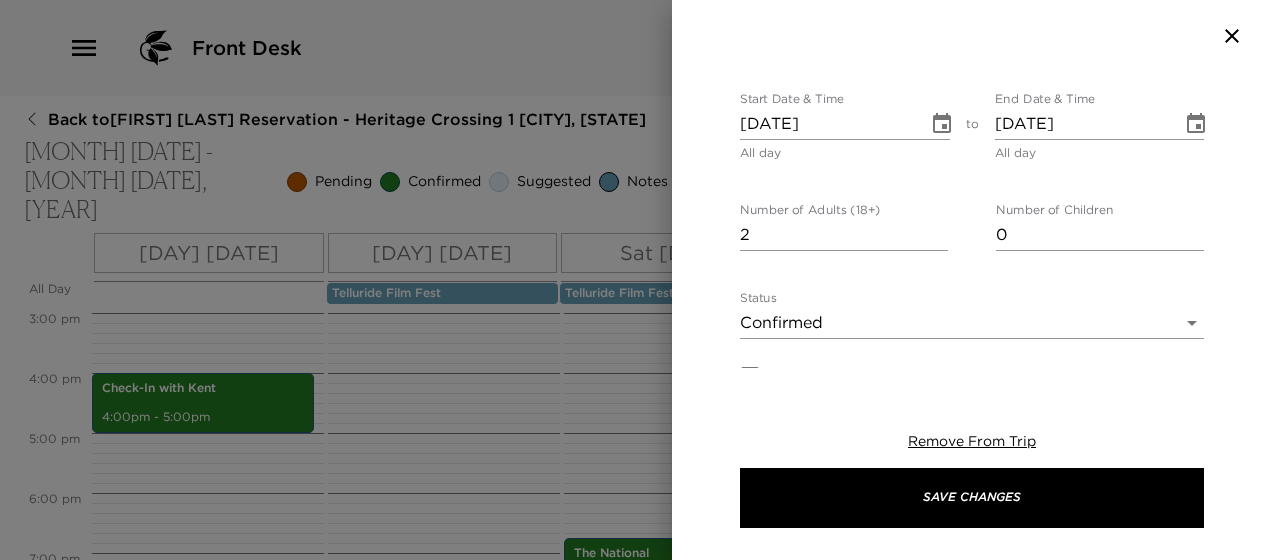 scroll, scrollTop: 100, scrollLeft: 0, axis: vertical 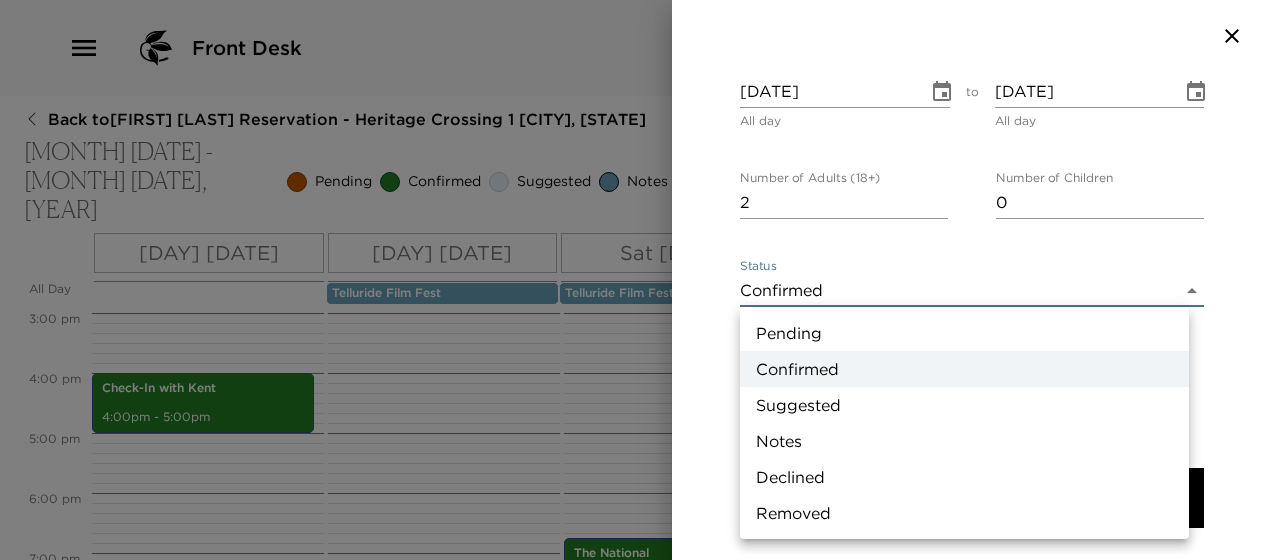 click on "Front Desk Back to  [FIRST] [LAST] Reservation - Heritage Crossing 1 [CITY], [STATE] [DATE_RANGE] Pending Confirmed Suggested Notes Trip View Agenda View PDF View Print All Day [DAY] [DATE_RANGE] [TIME_GRID] Check-In with Kent [TIME_RANGE] The National [TIME_RANGE] Allred's [TIME_RANGE] Rustico Ristorante [TIME_RANGE] [CITY] Film Fest Start Date & Time [DATE] All day to End Date & Time [DATE] All day Number of Adults (18+) 2 Number of Children 0 Status Confirmed Confirmed Hide From Member Request Transportation Concierge Notes https://www.telluridefilmfestival.org/show x Cost ​ x Address ​ [NUMBER] [STREET]
[CITY] [STATE] [POSTAL_CODE]
[COUNTRY] x Phone Number ​" at bounding box center (636, 280) 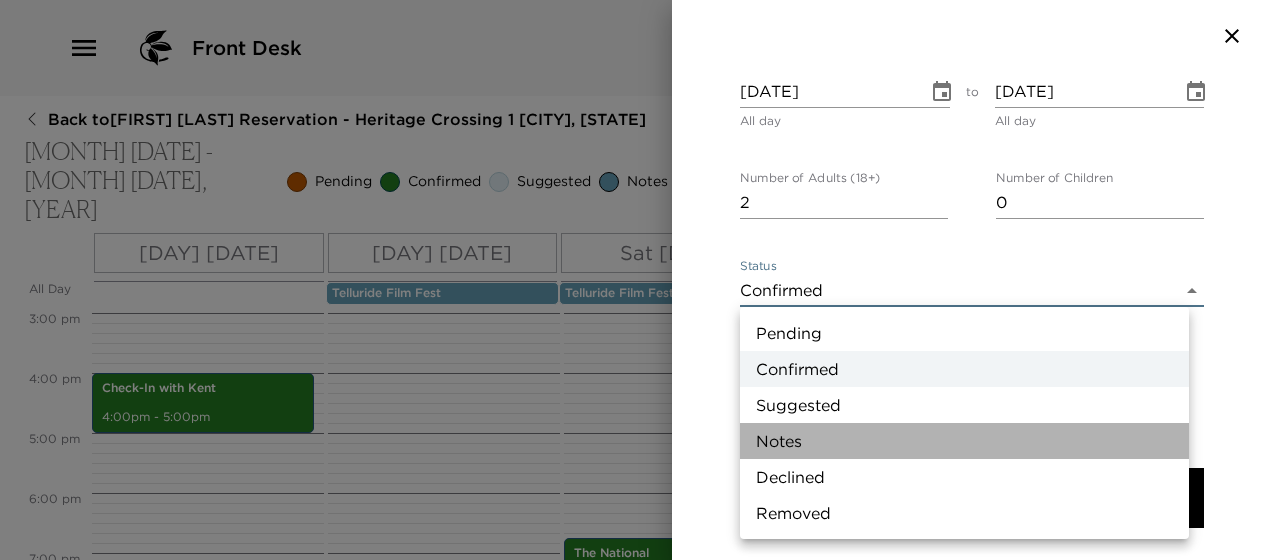 click on "Notes" at bounding box center [964, 441] 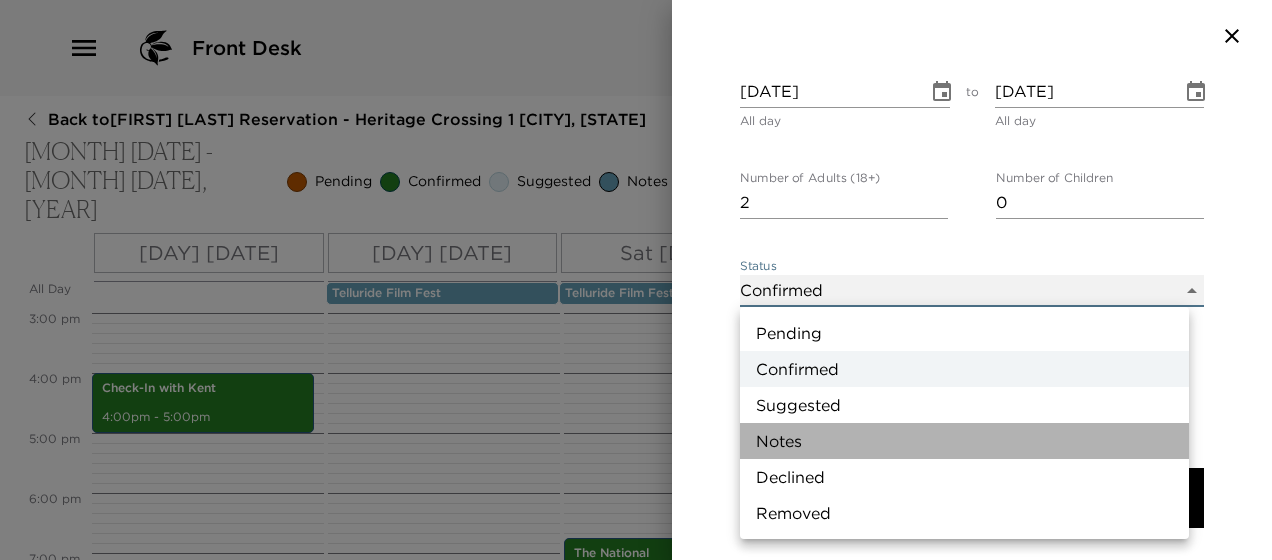type on "Concierge Note" 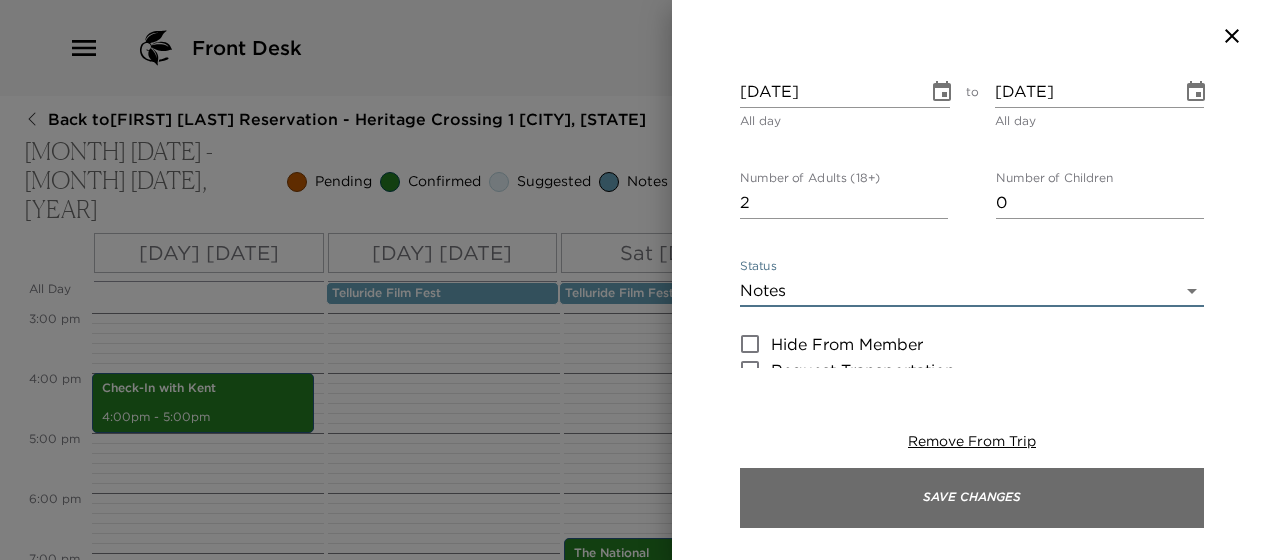 click on "Save Changes" at bounding box center [972, 498] 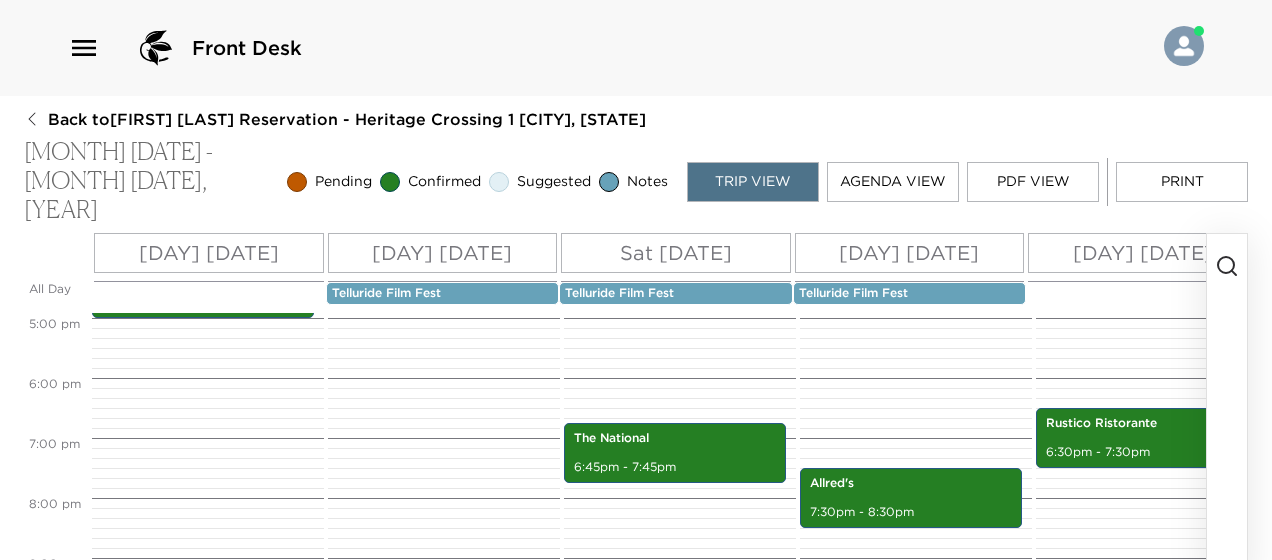 scroll, scrollTop: 900, scrollLeft: 0, axis: vertical 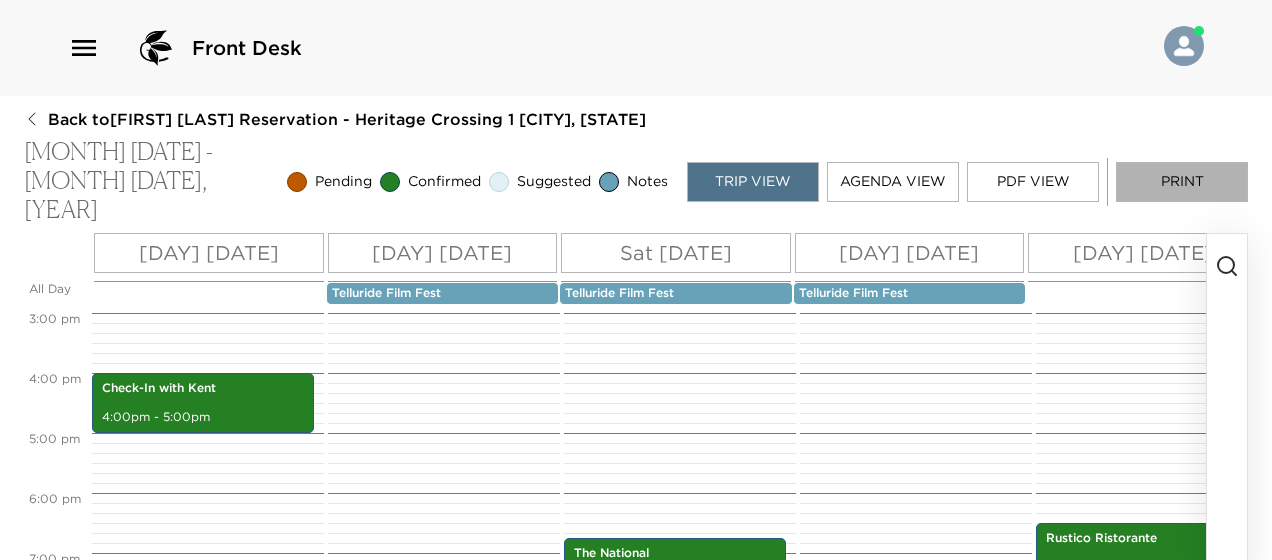 click on "Print" at bounding box center (1182, 182) 